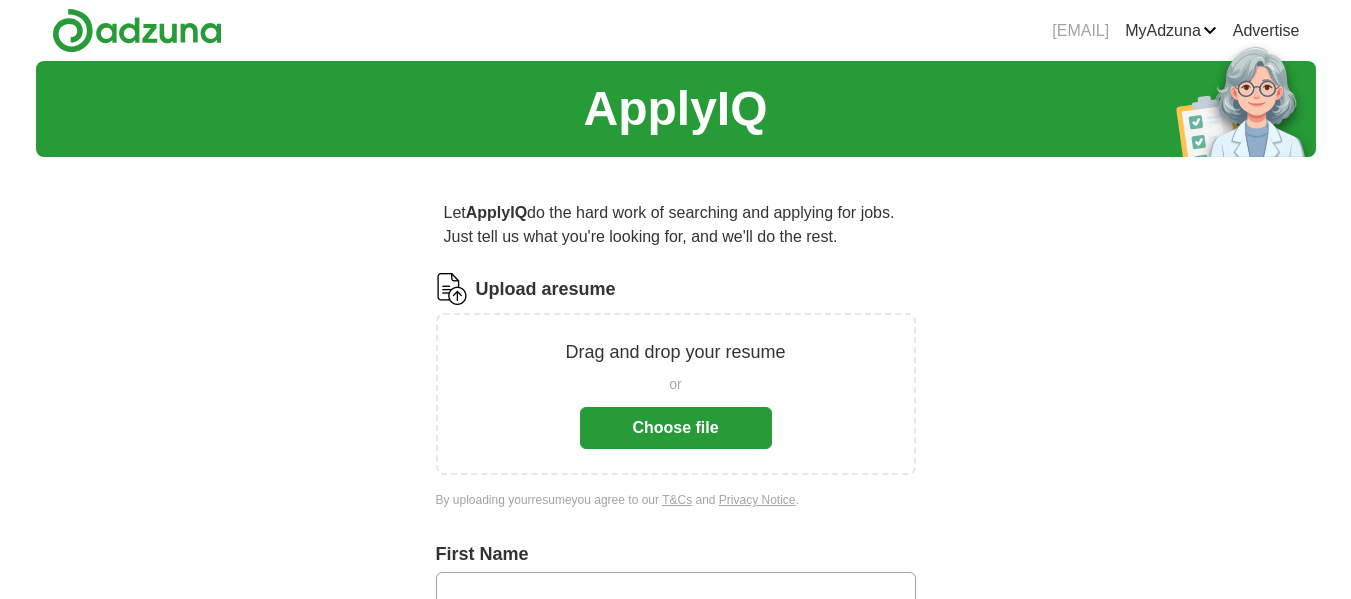 scroll, scrollTop: 0, scrollLeft: 0, axis: both 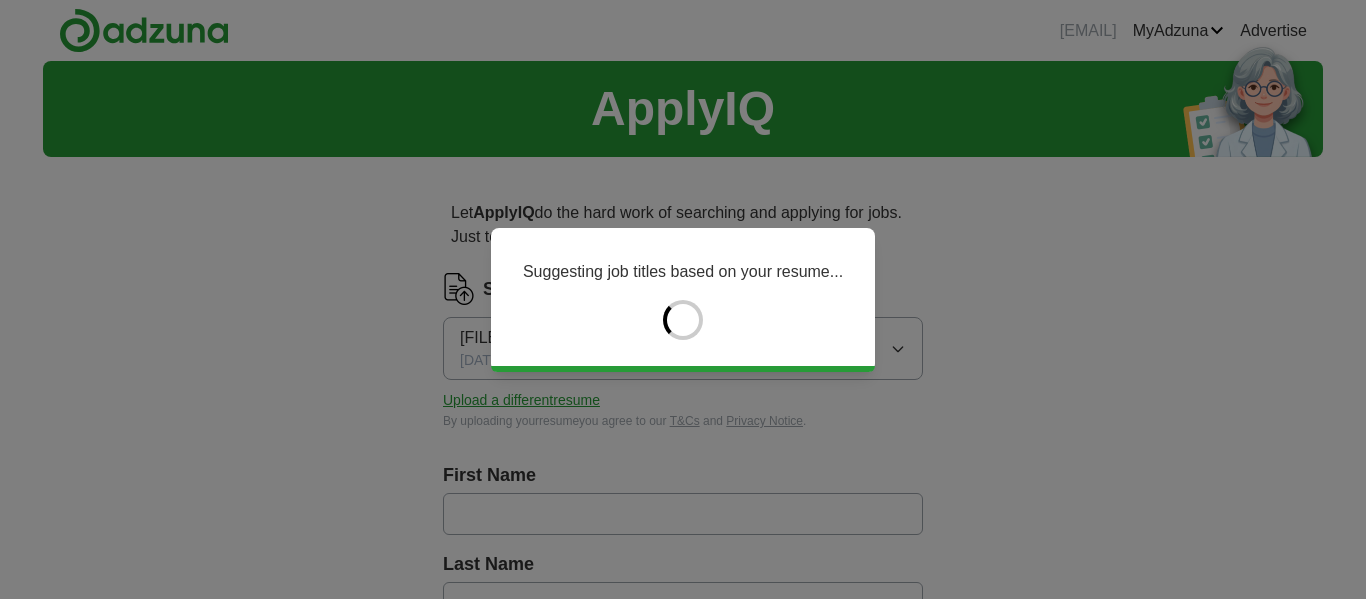 type on "*******" 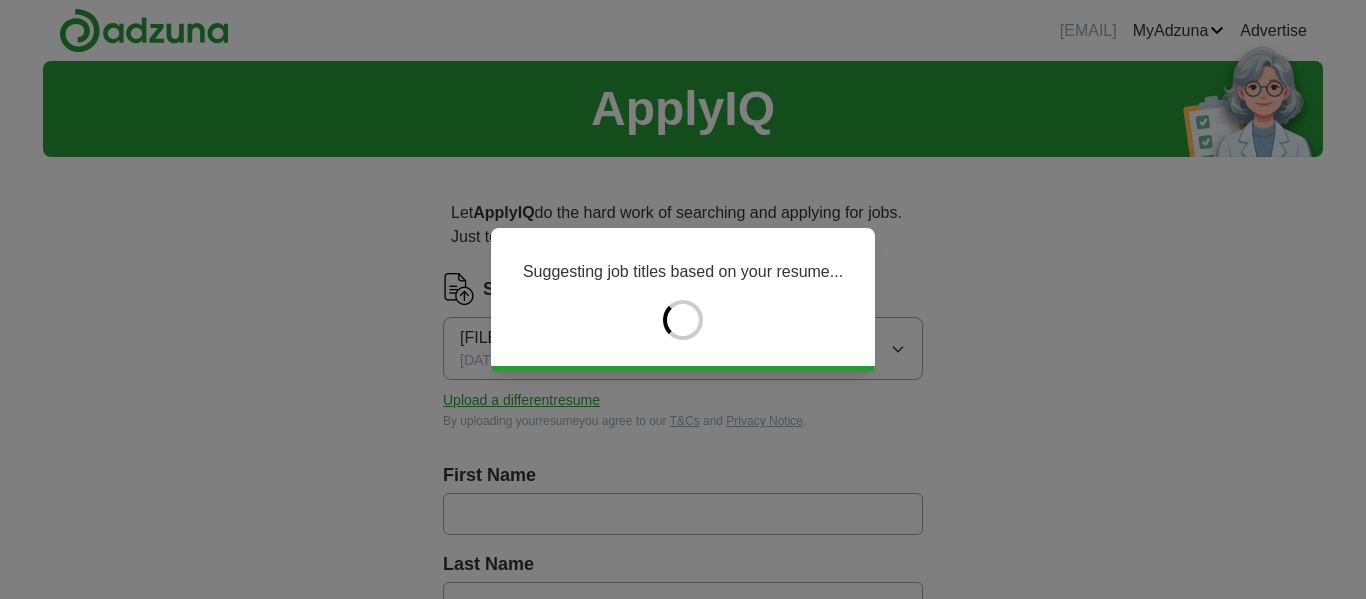 type on "*******" 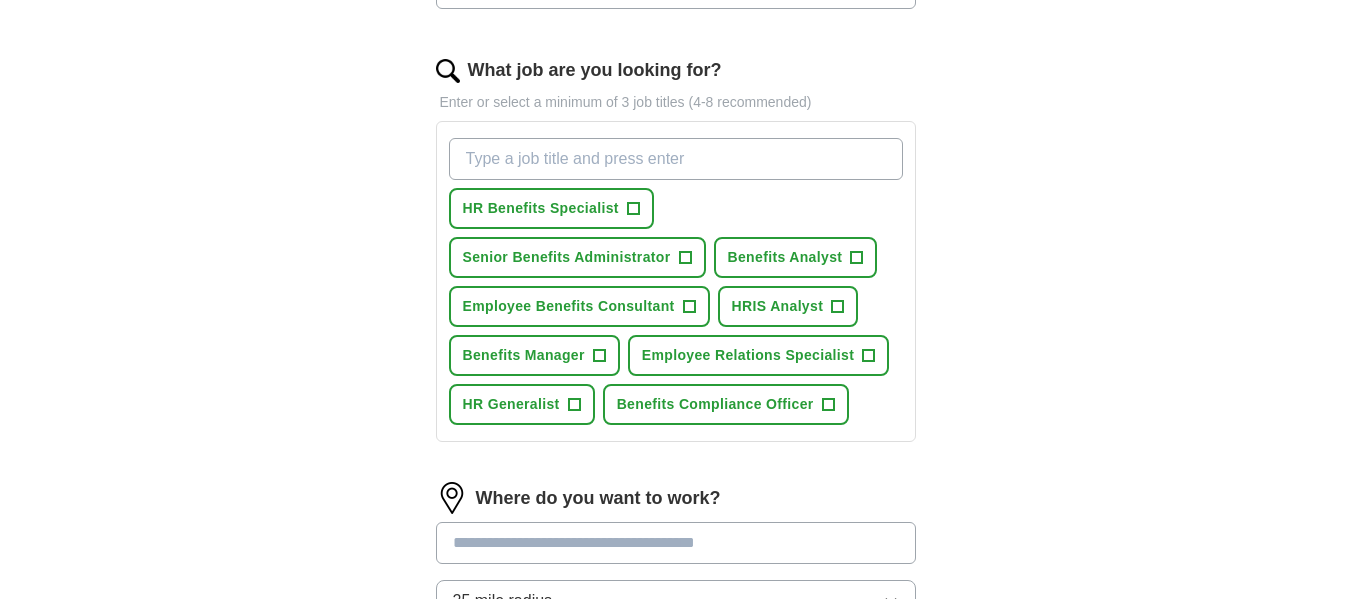 scroll, scrollTop: 627, scrollLeft: 0, axis: vertical 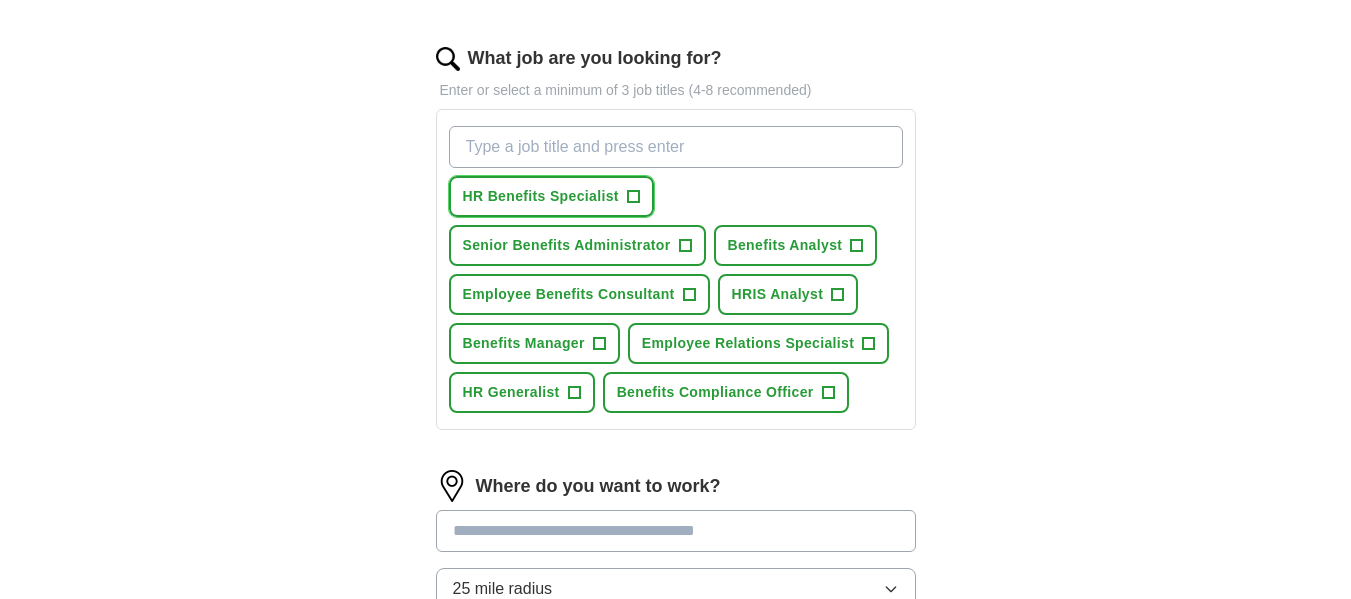 click on "HR Benefits Specialist" at bounding box center [541, 196] 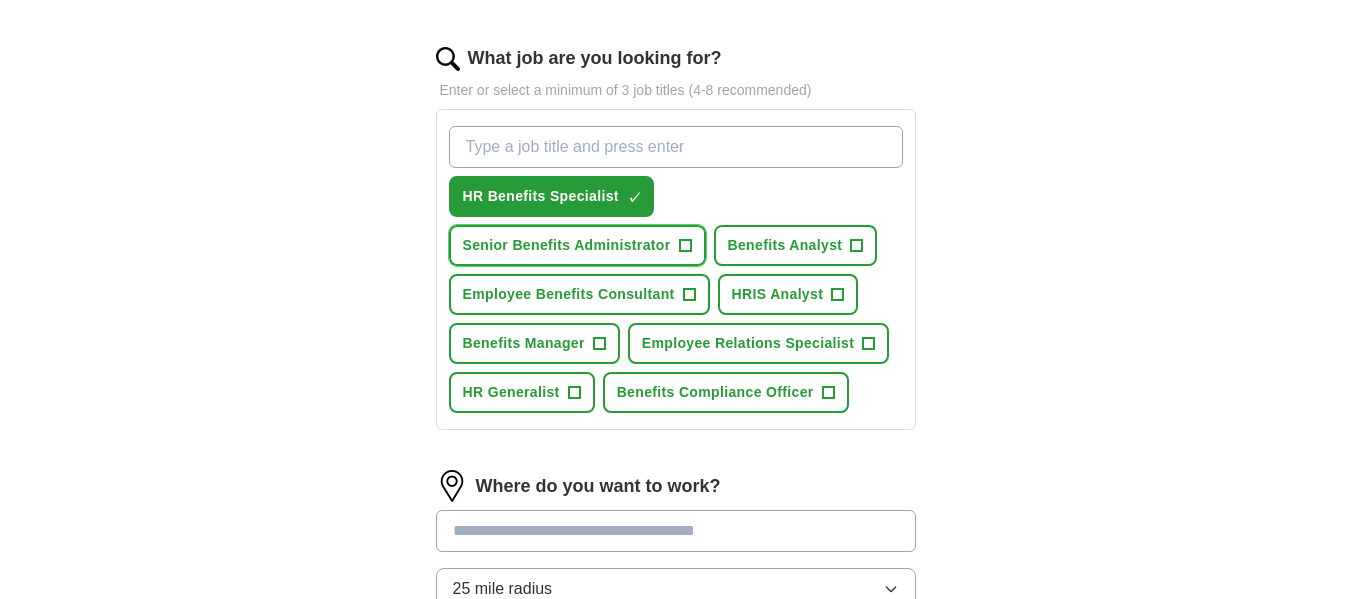 click on "Senior Benefits Administrator" at bounding box center (567, 245) 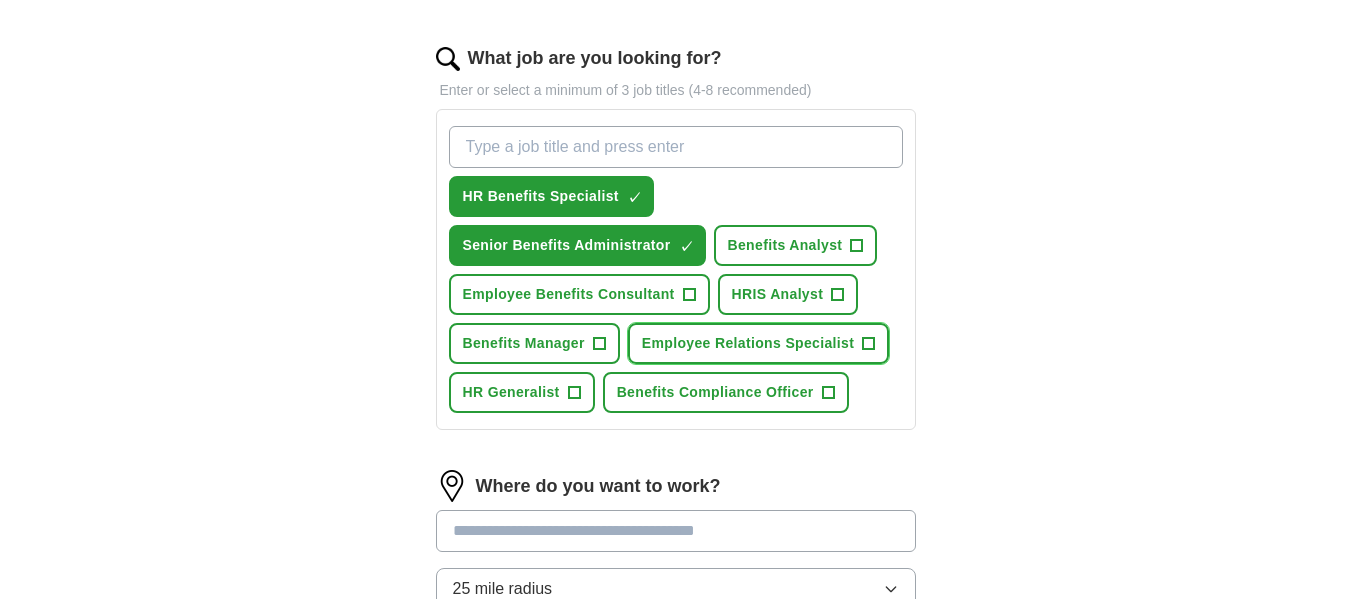 click on "Employee Relations Specialist" at bounding box center [748, 343] 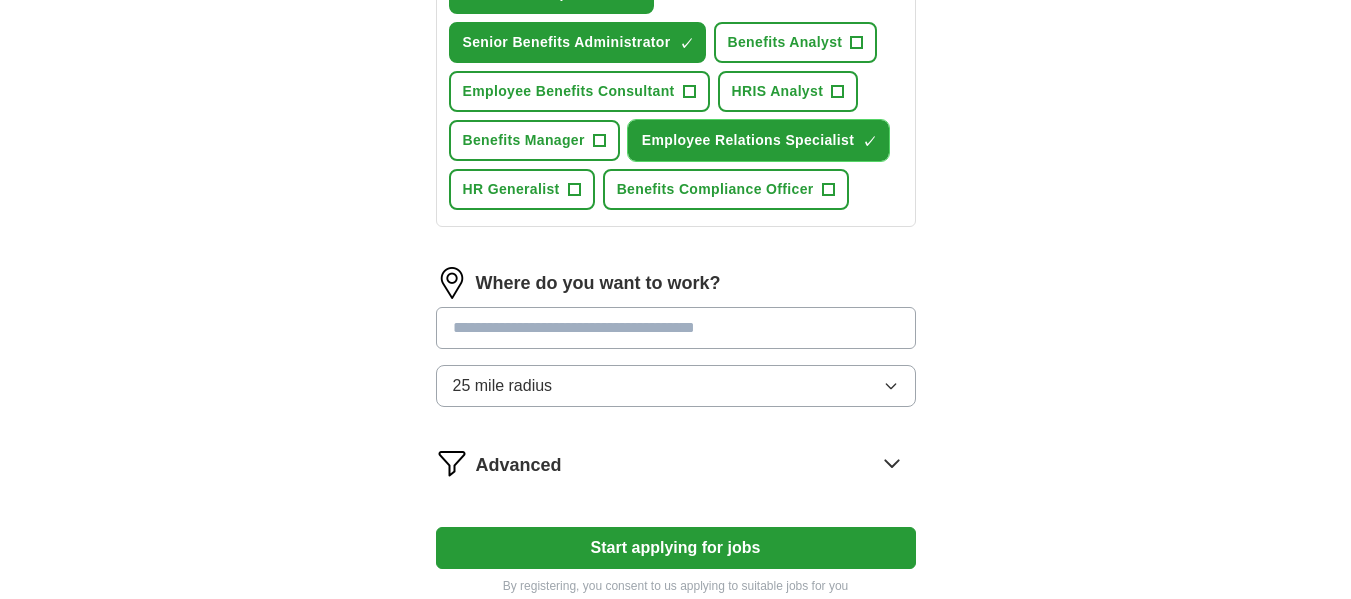 scroll, scrollTop: 838, scrollLeft: 0, axis: vertical 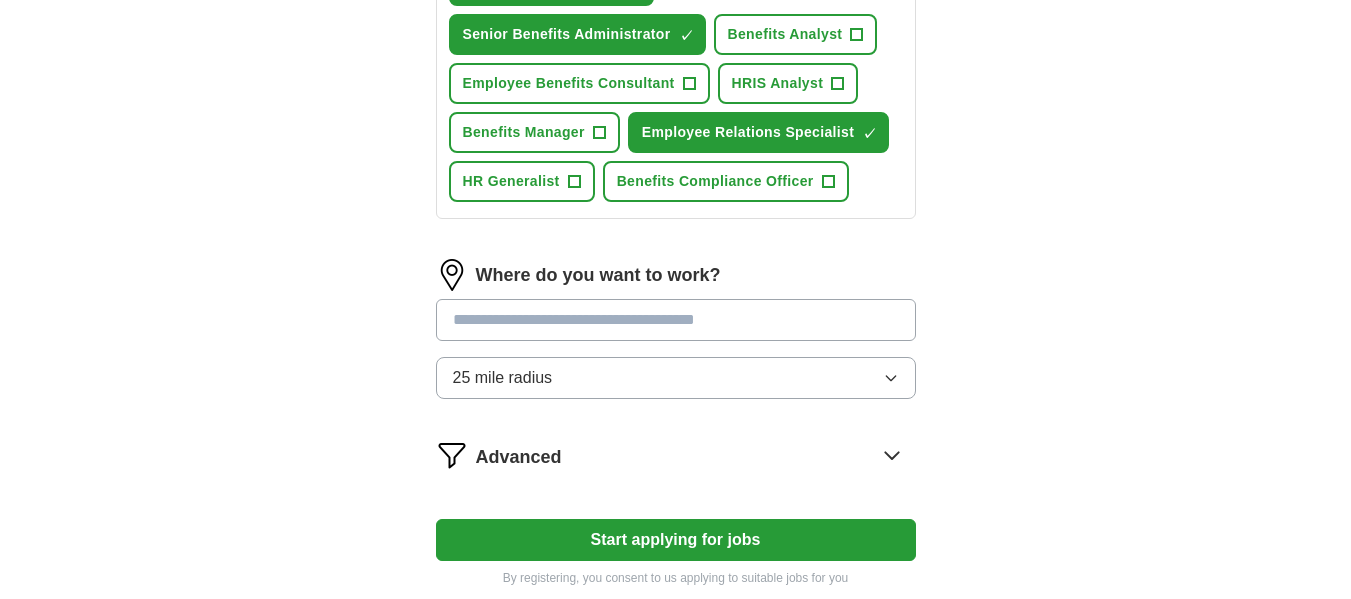 click at bounding box center (676, 320) 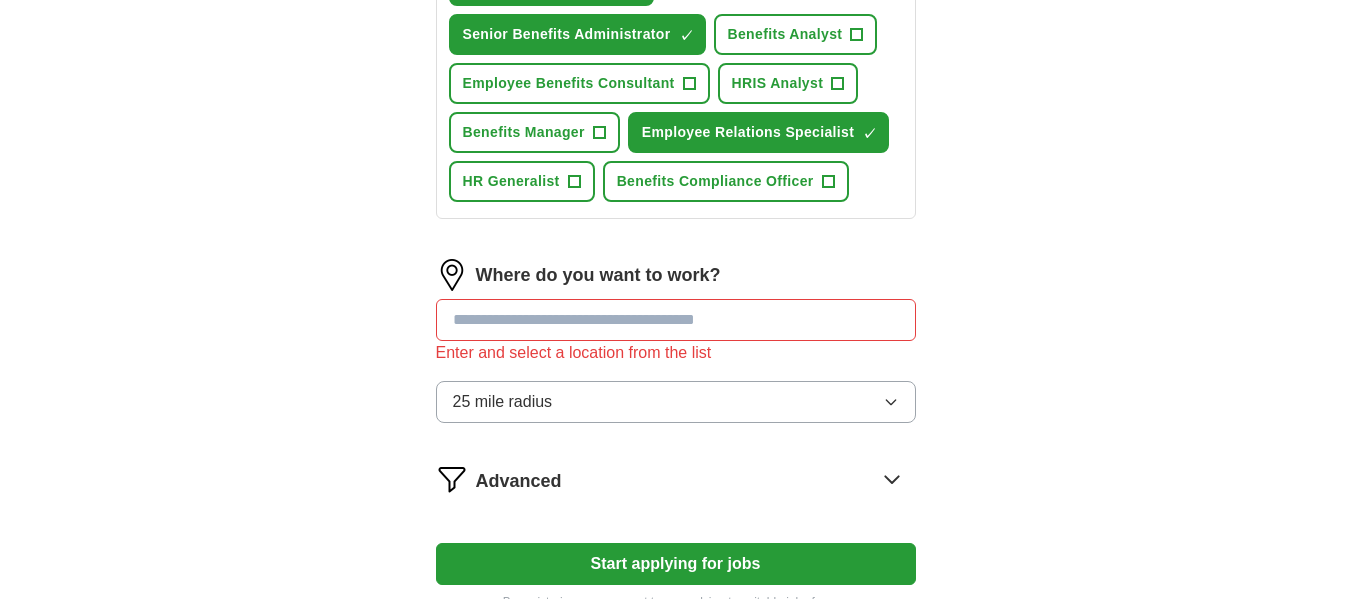 click on "Where do you want to work? Enter and select a location from the list 25 mile radius" at bounding box center [676, 349] 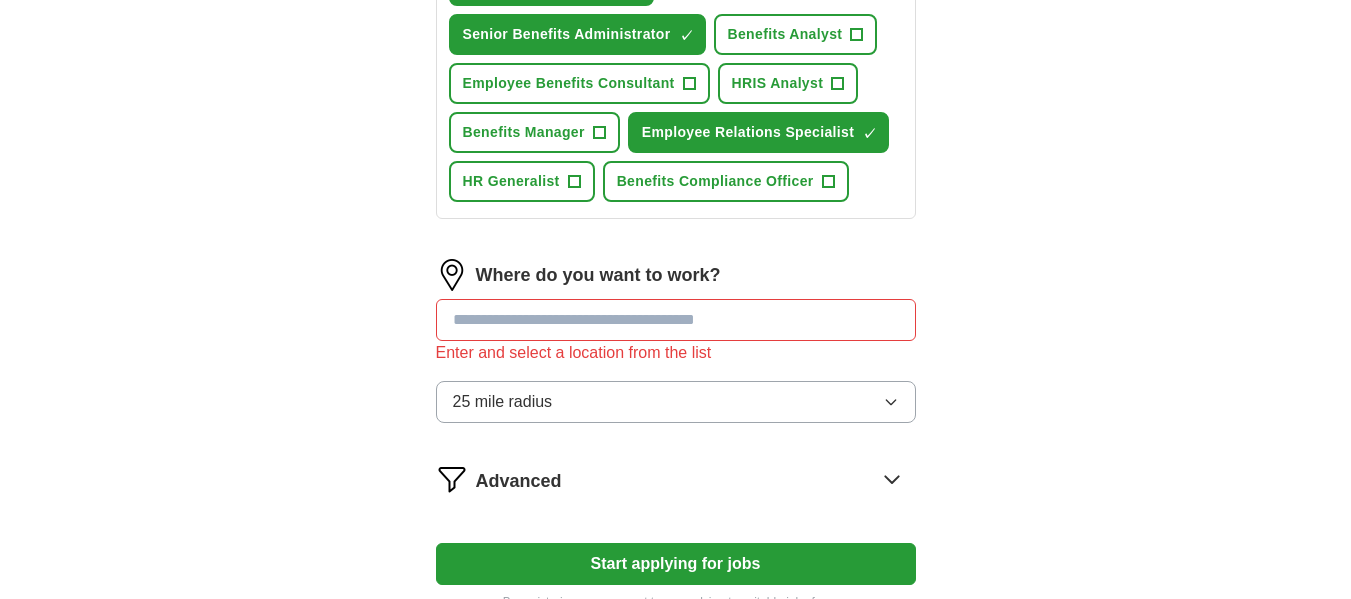 click on "25 mile radius" at bounding box center (503, 402) 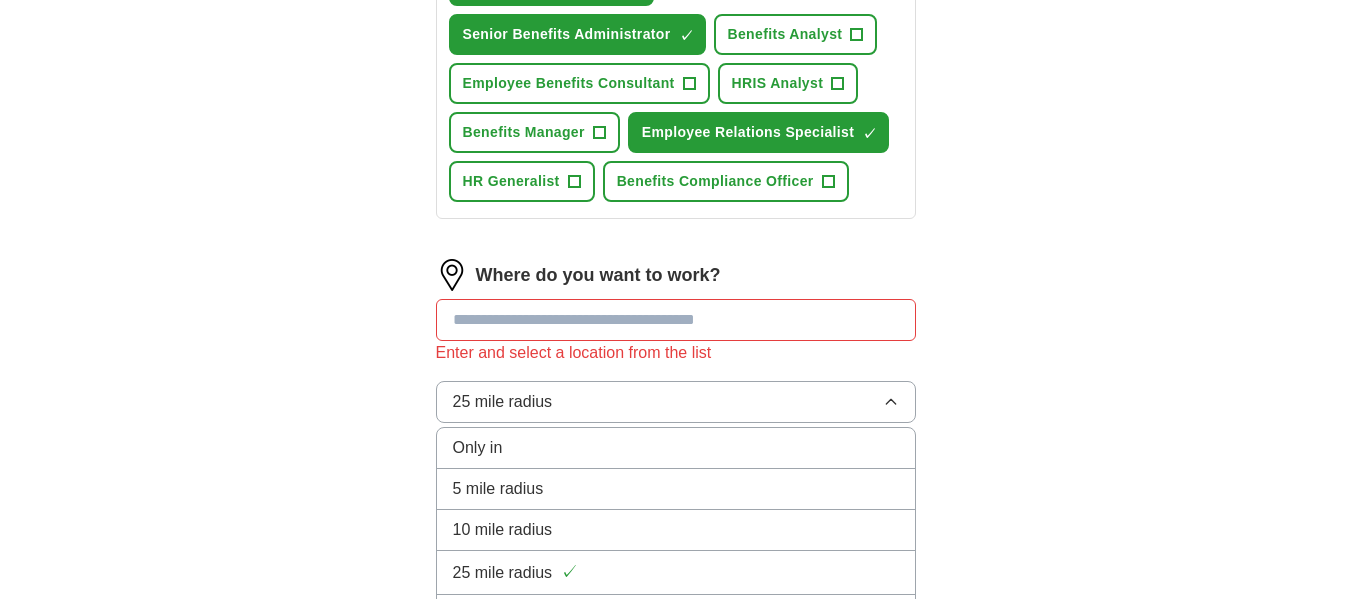click on "Only in" at bounding box center [676, 448] 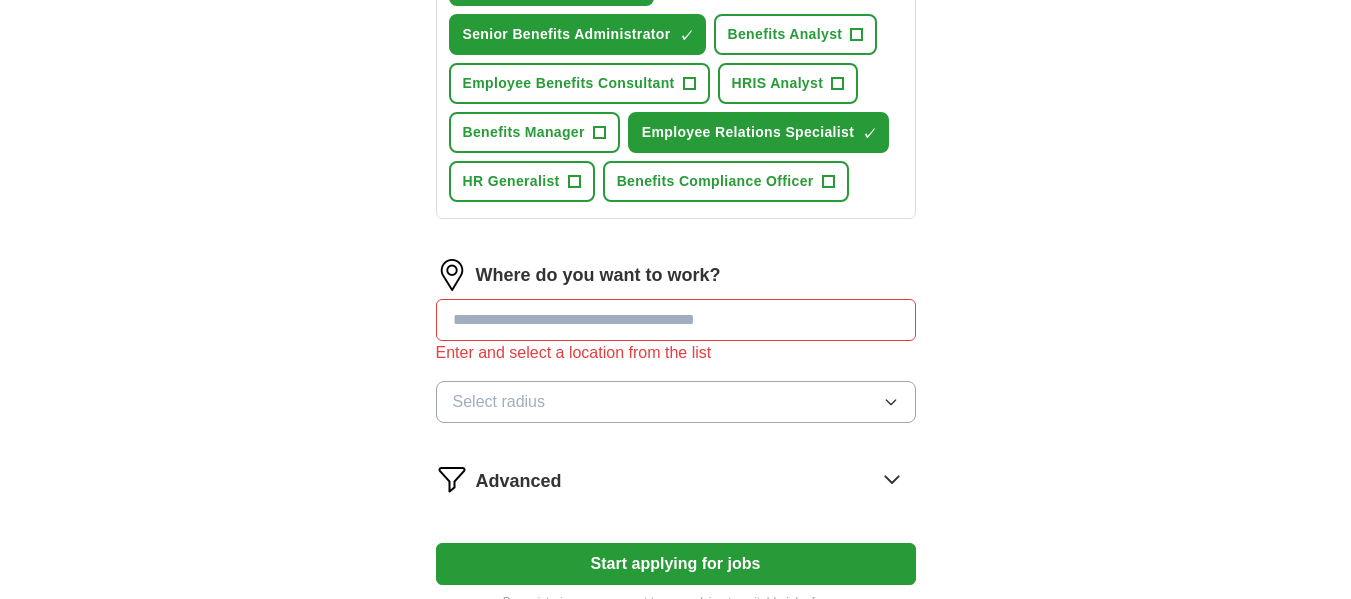 click on "Enter and select a location from the list" at bounding box center (676, 353) 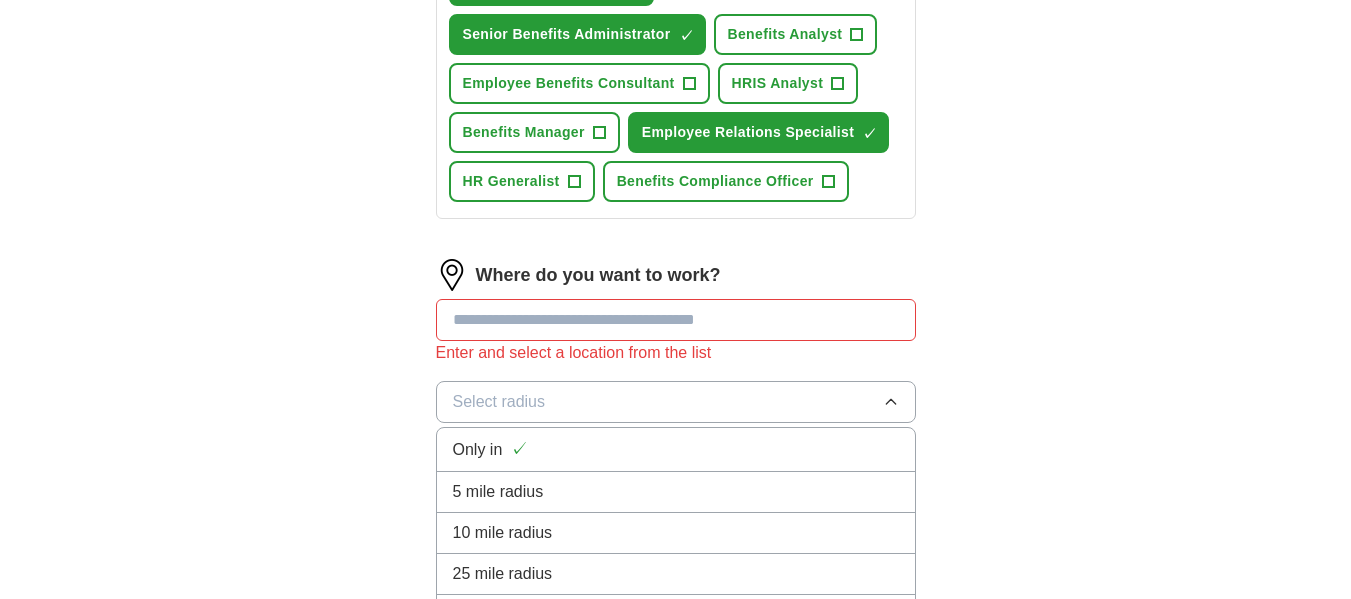 drag, startPoint x: 514, startPoint y: 568, endPoint x: 511, endPoint y: 581, distance: 13.341664 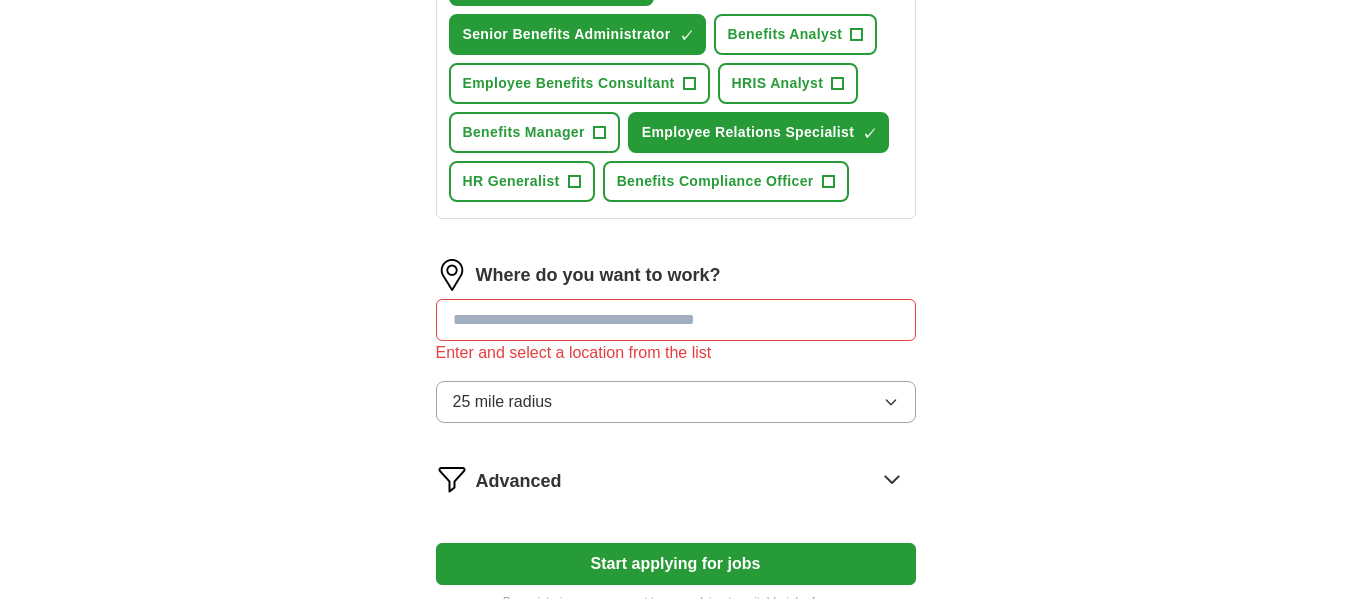 click at bounding box center (676, 320) 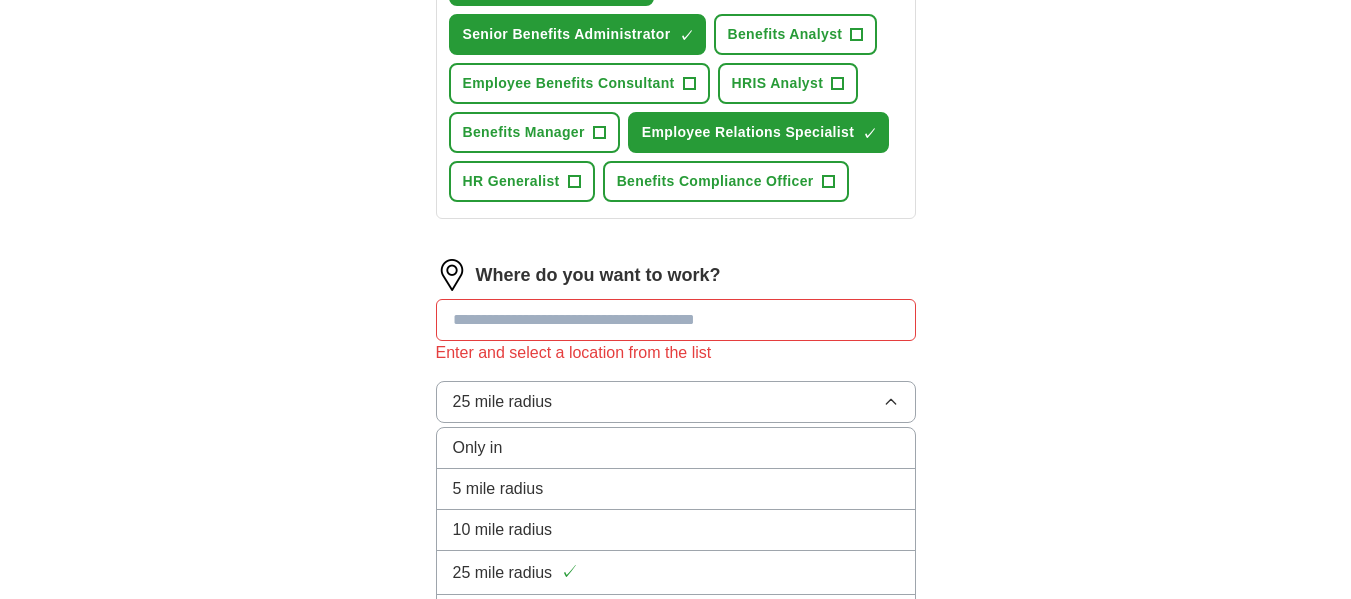 click on "25 mile radius" at bounding box center (503, 402) 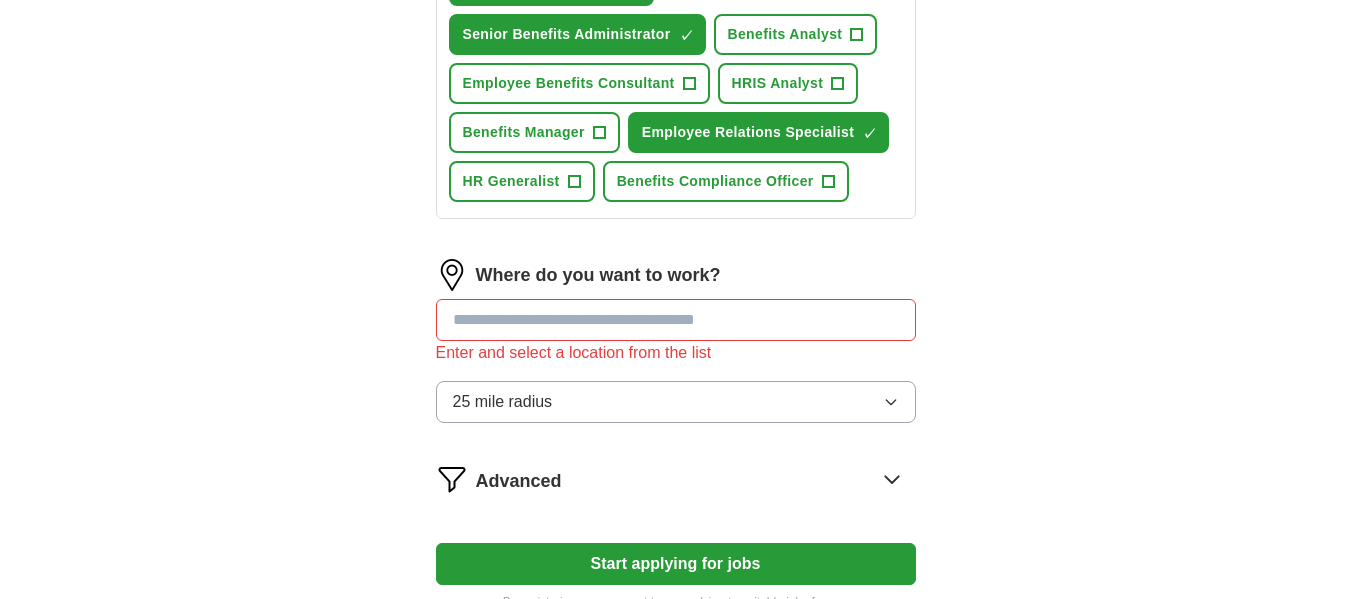 scroll, scrollTop: 835, scrollLeft: 0, axis: vertical 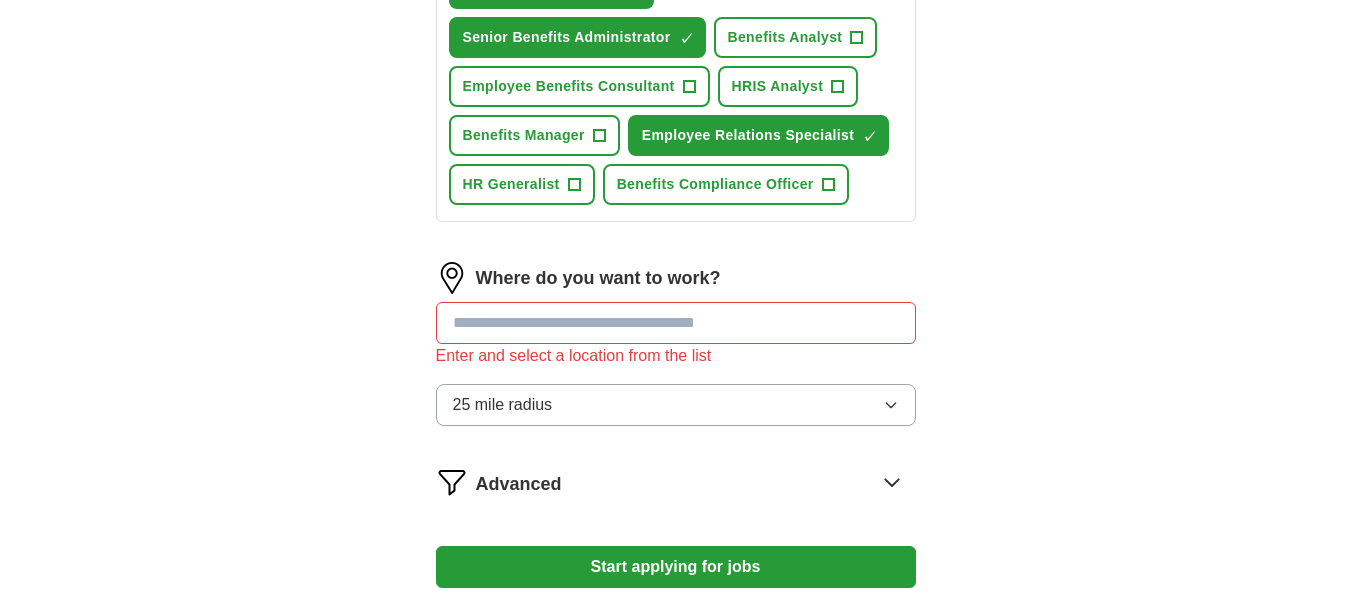 click at bounding box center (676, 323) 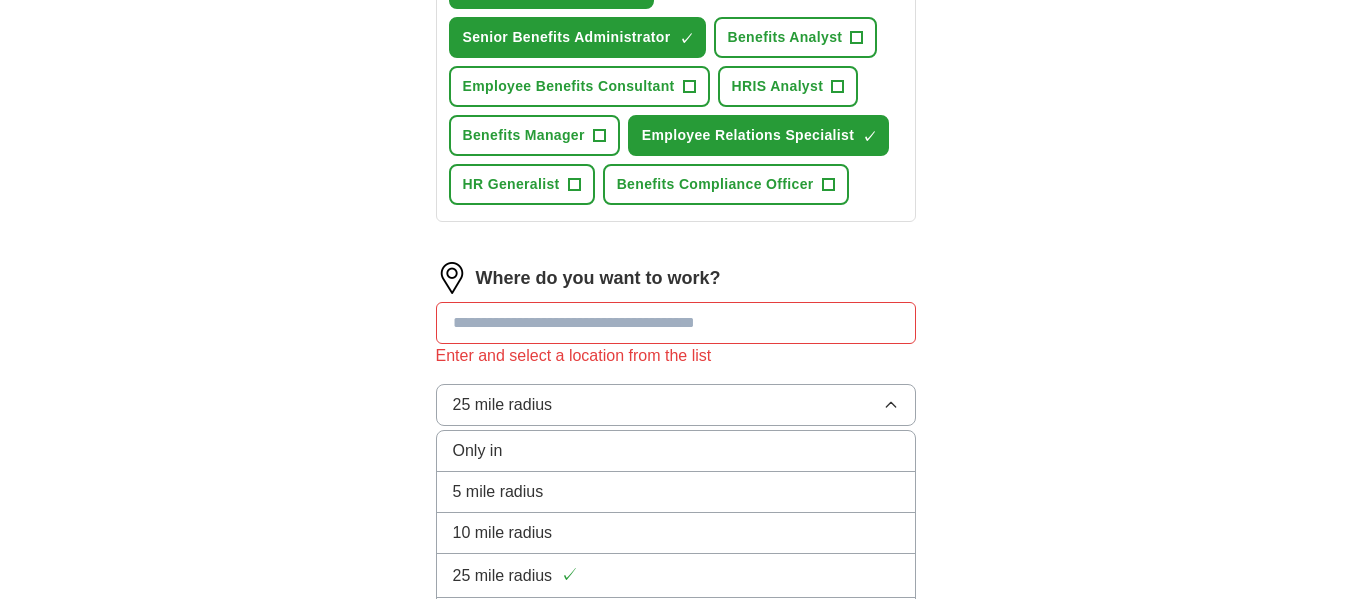 click on "Only in" at bounding box center (478, 451) 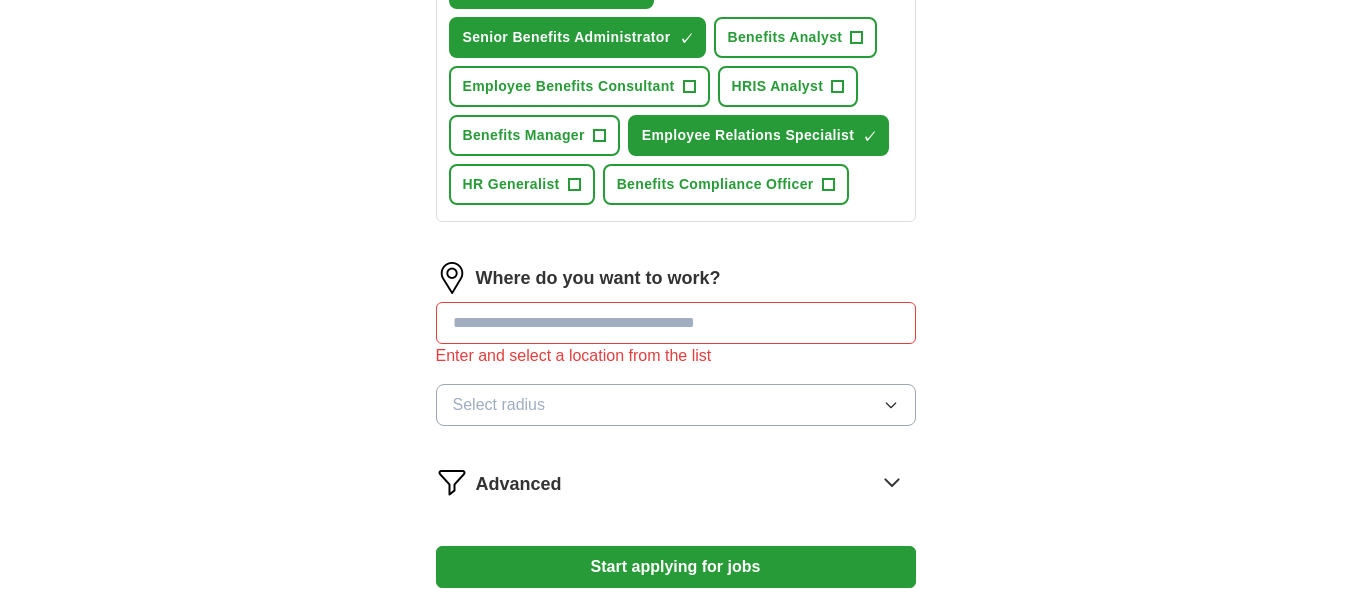 click 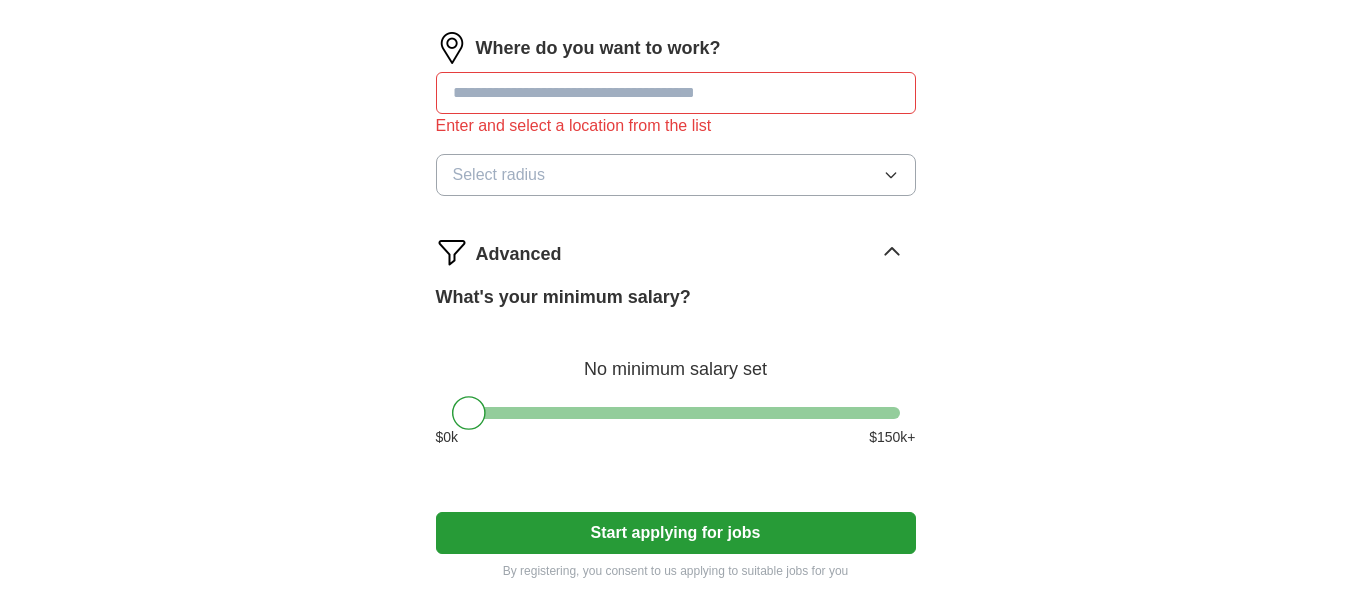 scroll, scrollTop: 1072, scrollLeft: 0, axis: vertical 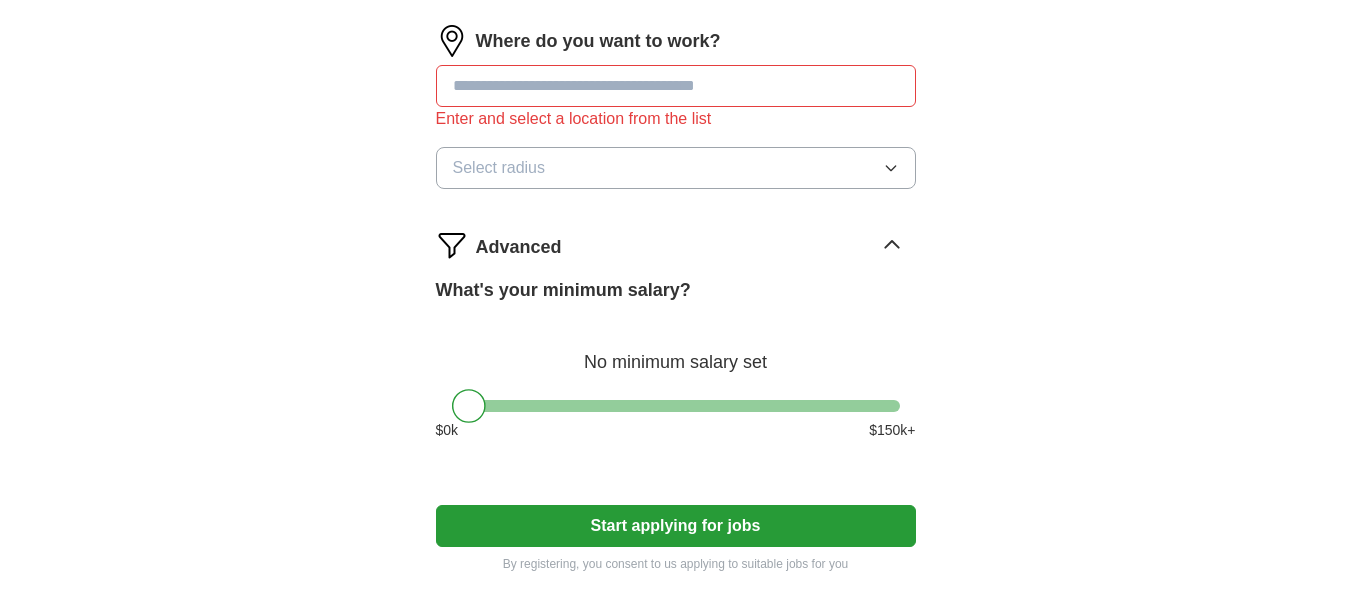 click at bounding box center [676, 406] 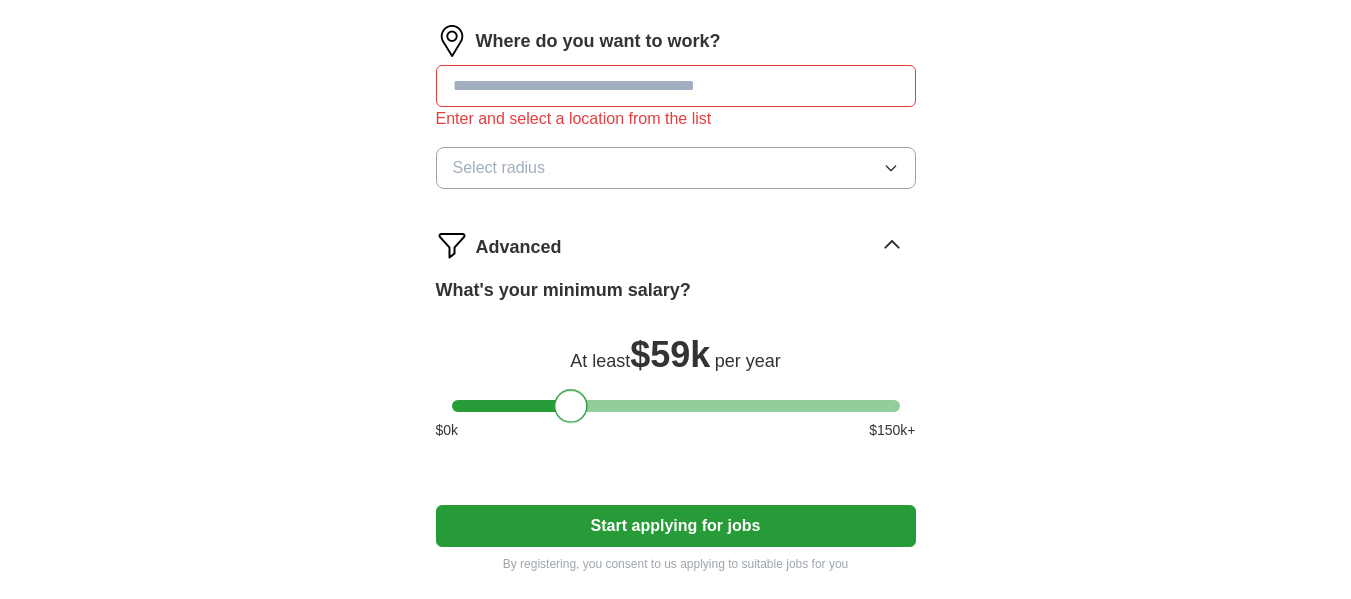 click at bounding box center (676, 406) 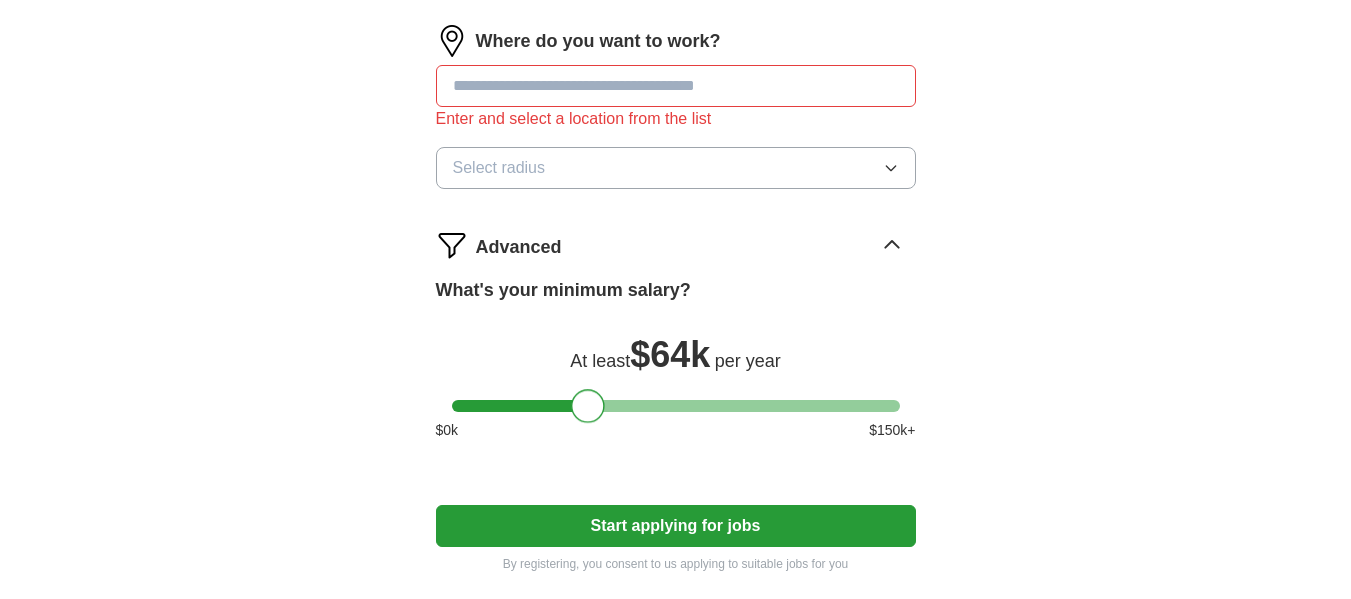 click at bounding box center (676, 406) 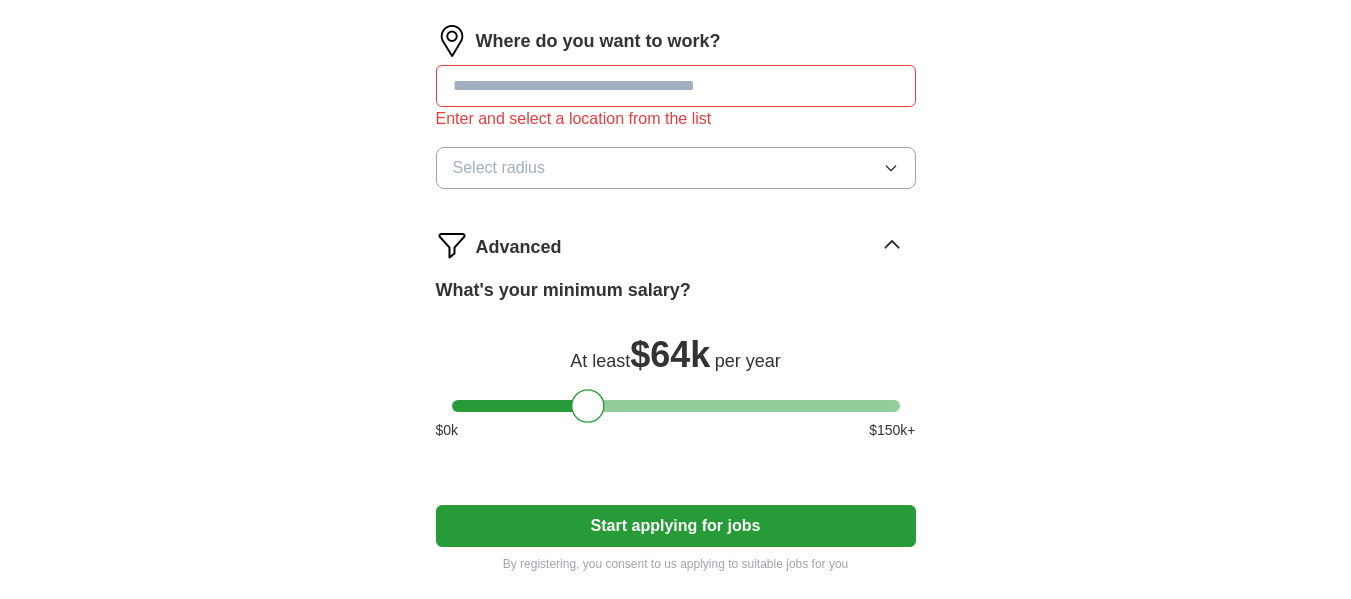 click on "Start applying for jobs" at bounding box center [676, 526] 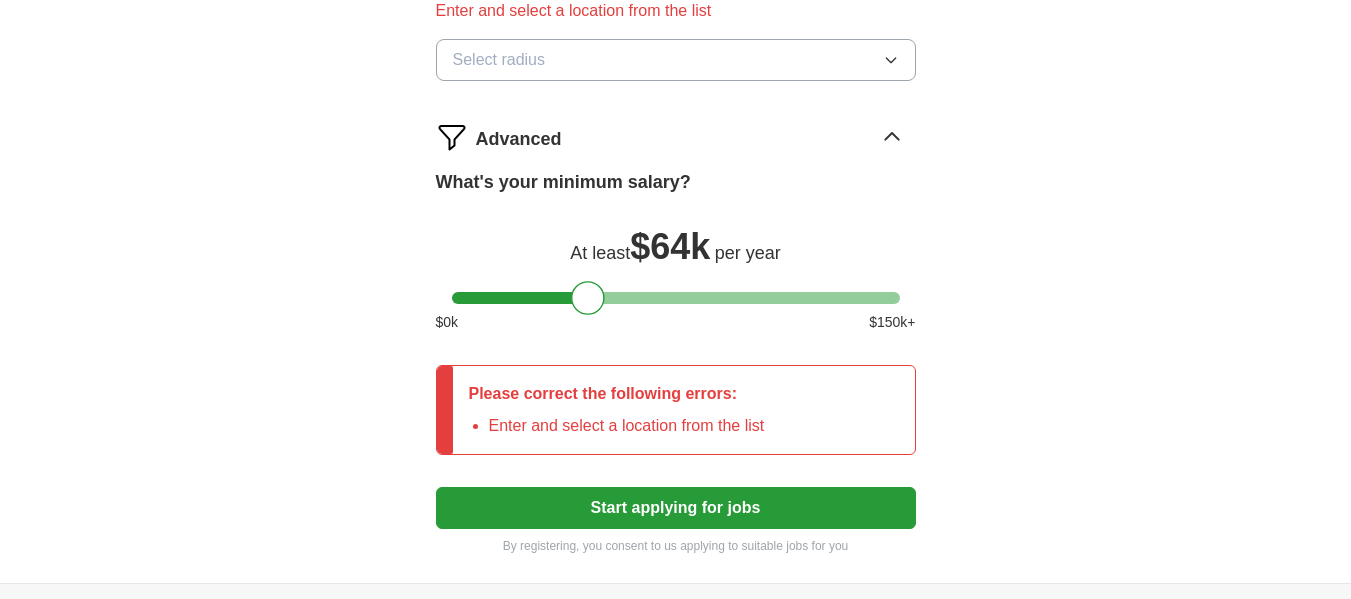 scroll, scrollTop: 1201, scrollLeft: 0, axis: vertical 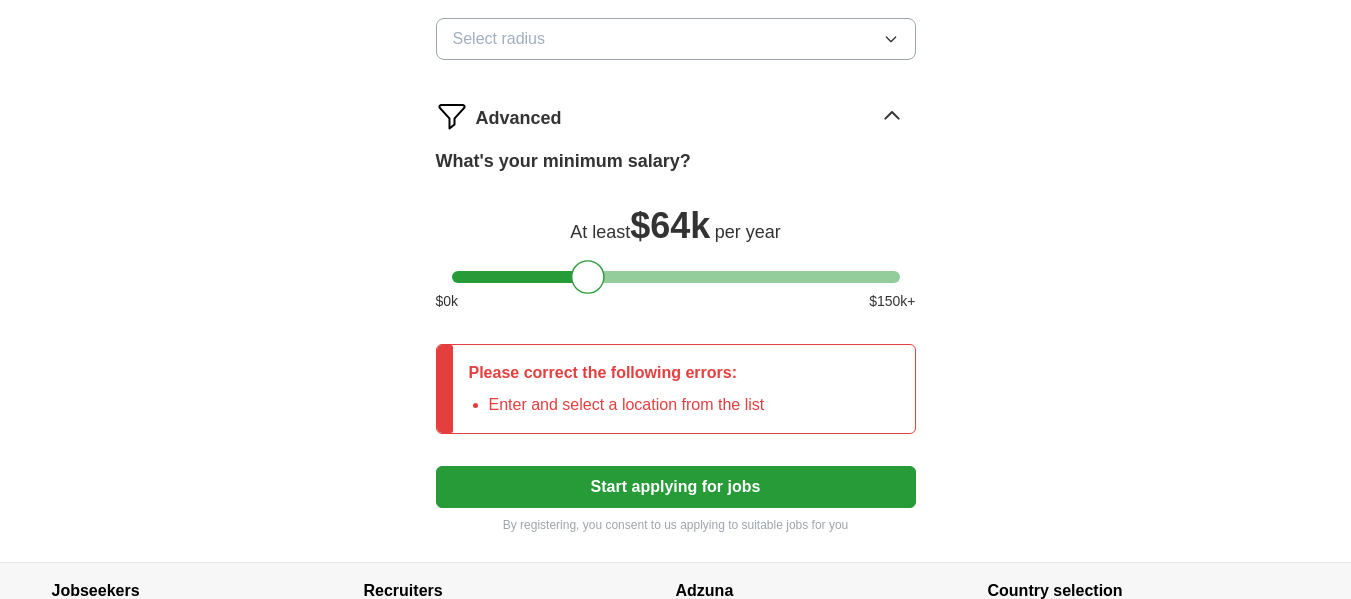 click 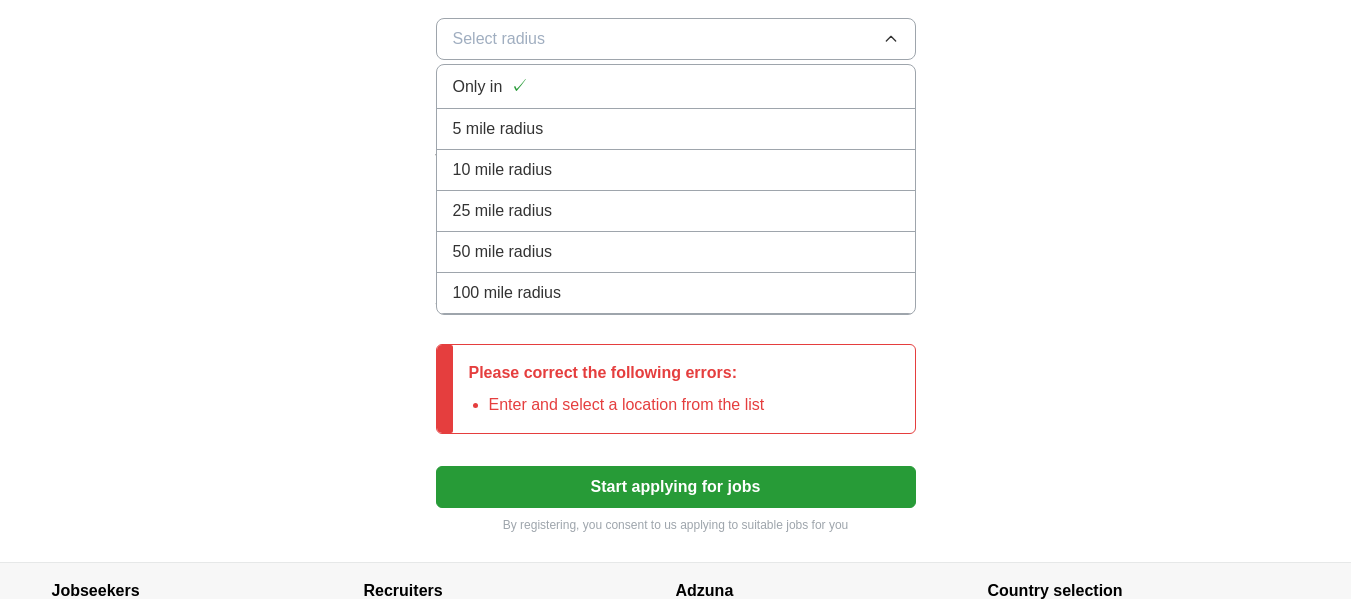 click on "25 mile radius" at bounding box center [503, 211] 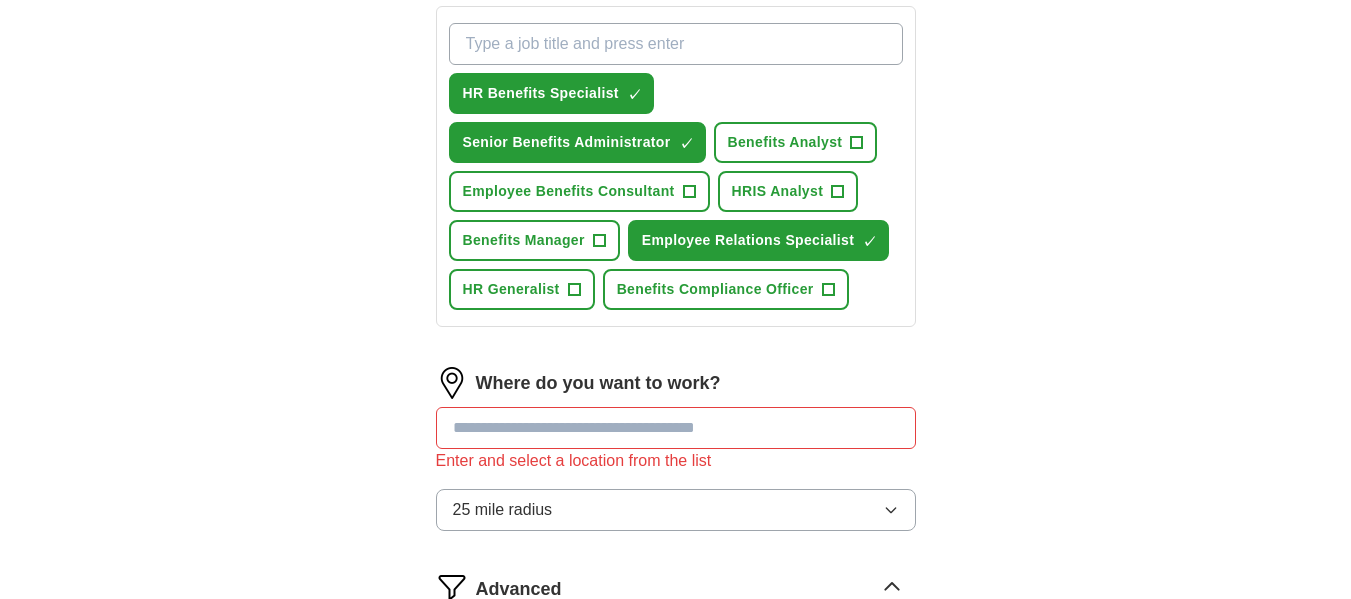 scroll, scrollTop: 761, scrollLeft: 0, axis: vertical 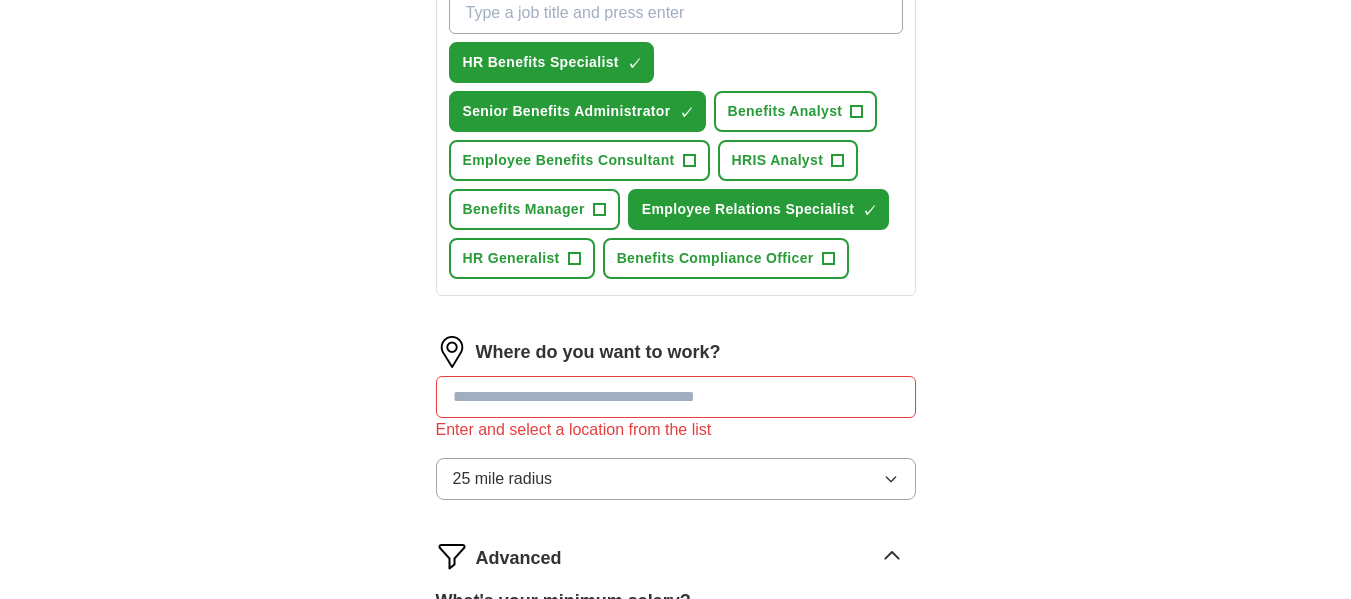 click on "Select a resume [FILENAME] [DATE], [TIME] Upload a different  resume By uploading your  resume  you agree to our   T&Cs   and   Privacy Notice . [FIRST] Name ******* [LAST] Name ******* What job are you looking for? Enter or select a minimum of 3 job titles (4-8 recommended) HR Benefits Specialist ✓ × Senior Benefits Administrator ✓ × Benefits Analyst + Employee Benefits Consultant + HRIS Analyst + Benefits Manager + Employee Relations Specialist ✓ × HR Generalist + Benefits Compliance Officer + Where do you want to work? Enter and select a location from the list 25 mile radius Advanced What's your minimum salary? At least  $ 64k   per year $ 0 k $ 150 k+ Please correct the following errors: Enter and select a location from the list Start applying for jobs By registering, you consent to us applying to suitable jobs for you" at bounding box center (675, 151) 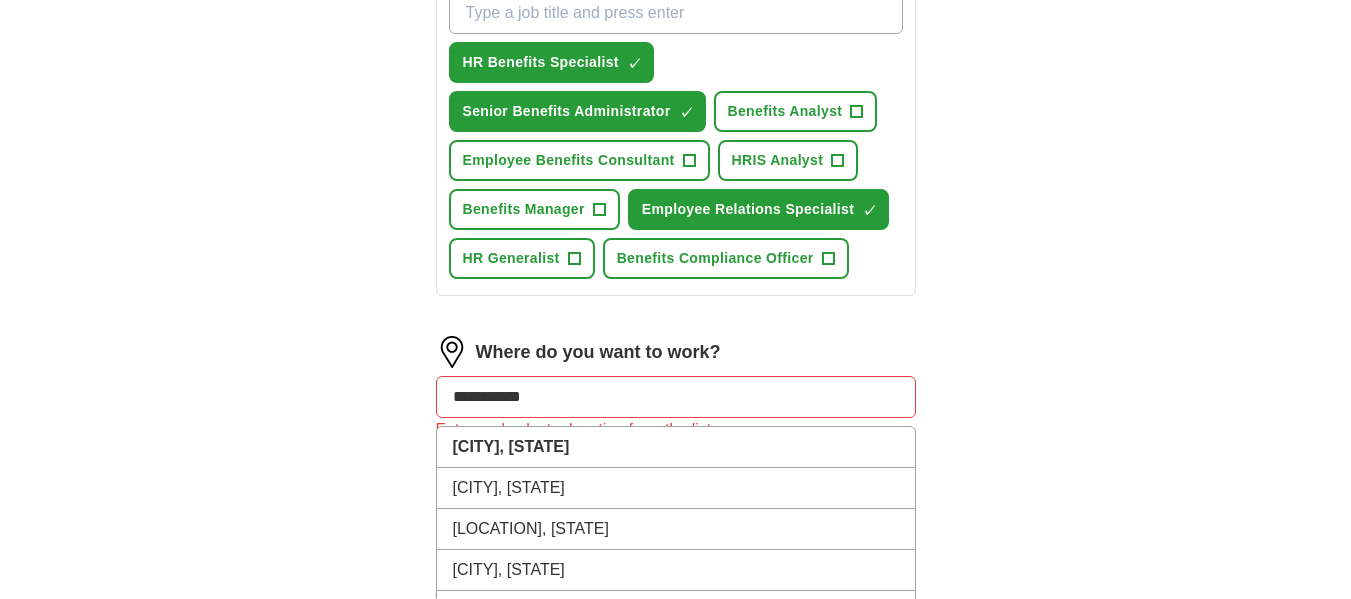 type on "*********" 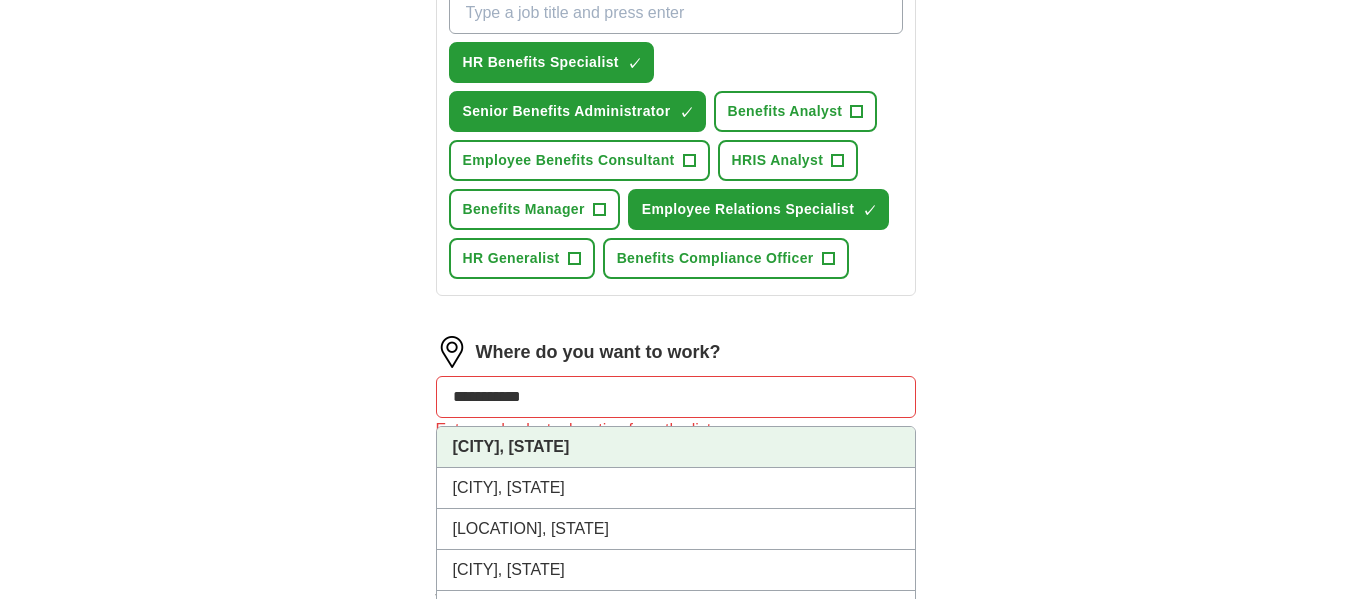 click on "[CITY], [STATE]" at bounding box center (511, 446) 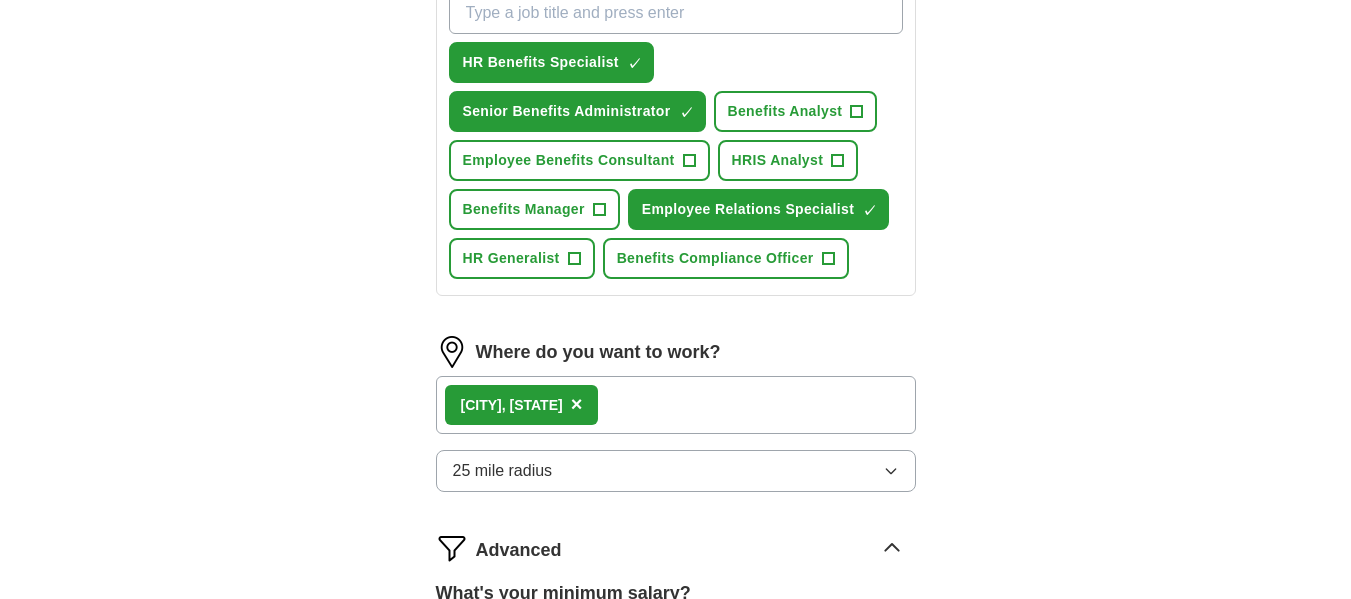 click on "[CITY], [STATE] ×" at bounding box center [676, 405] 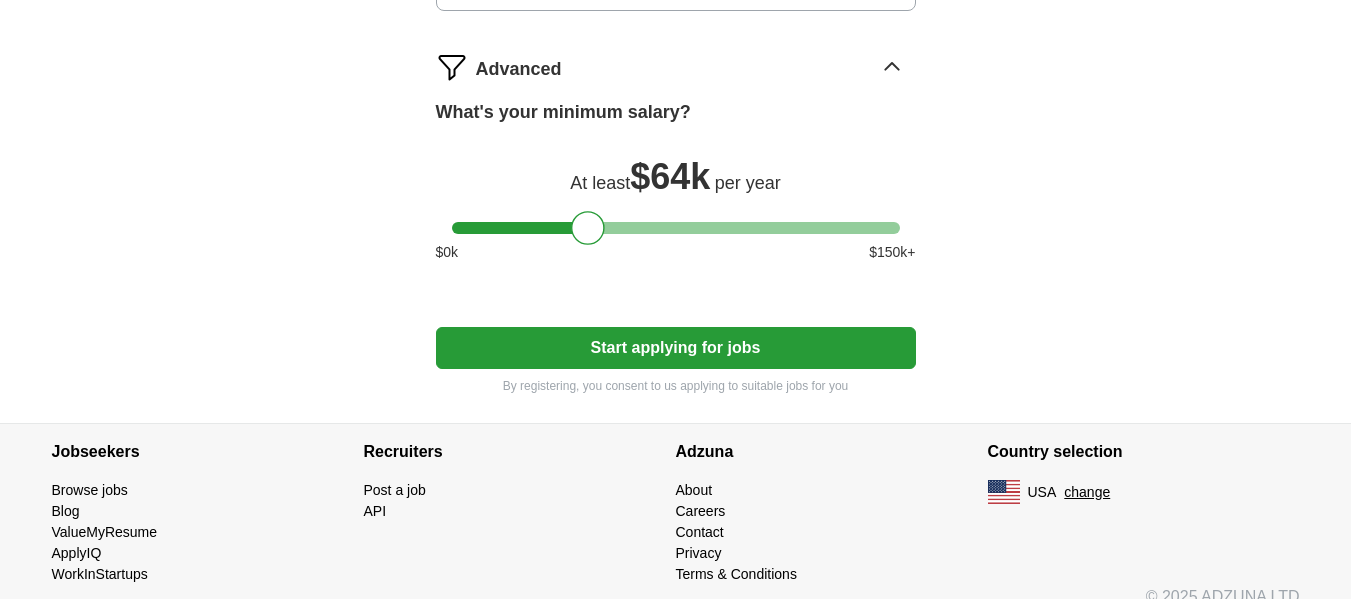 scroll, scrollTop: 1246, scrollLeft: 0, axis: vertical 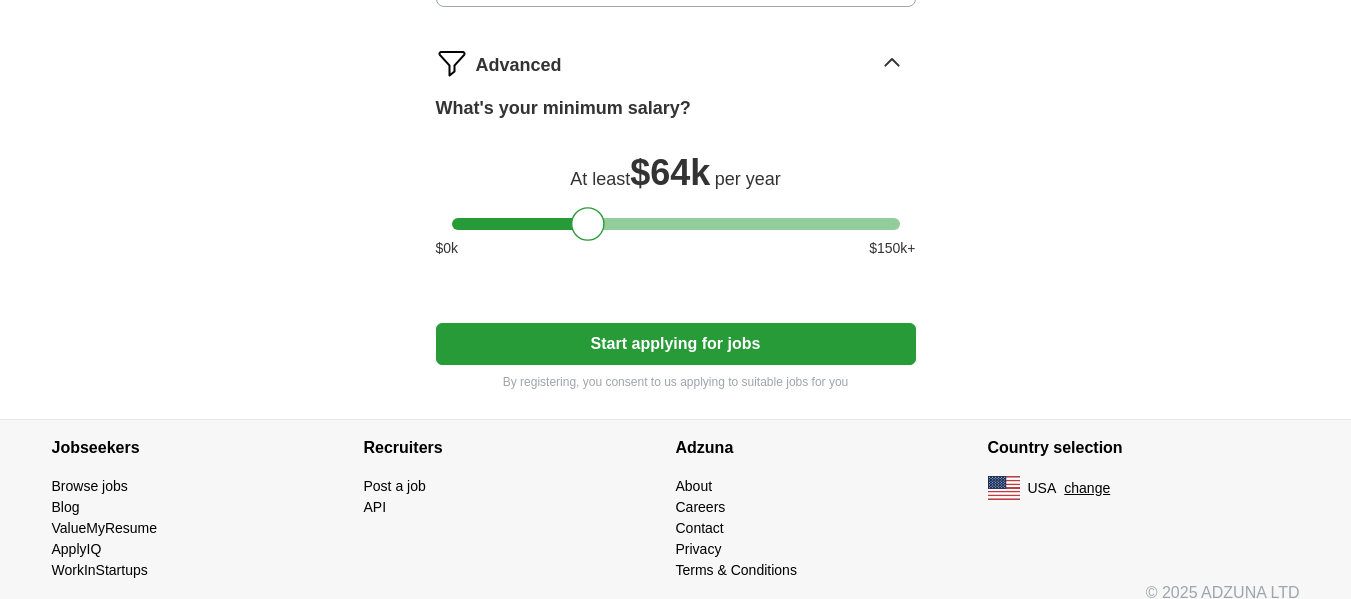 click on "Start applying for jobs" at bounding box center [676, 344] 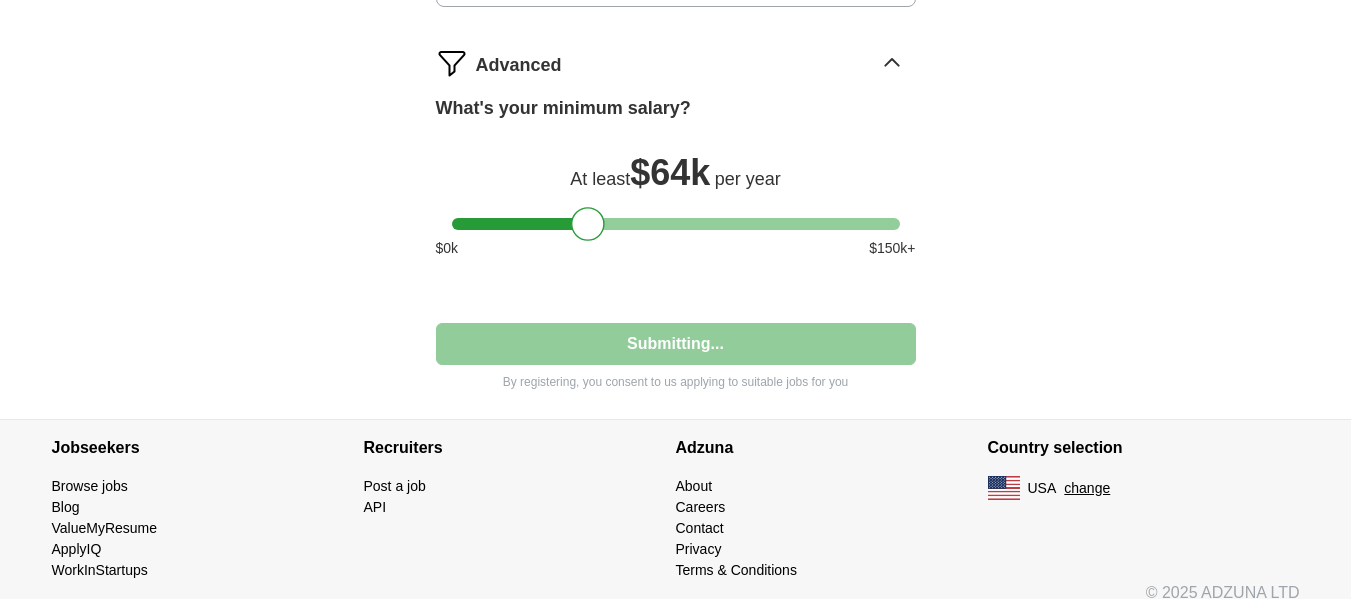 select on "**" 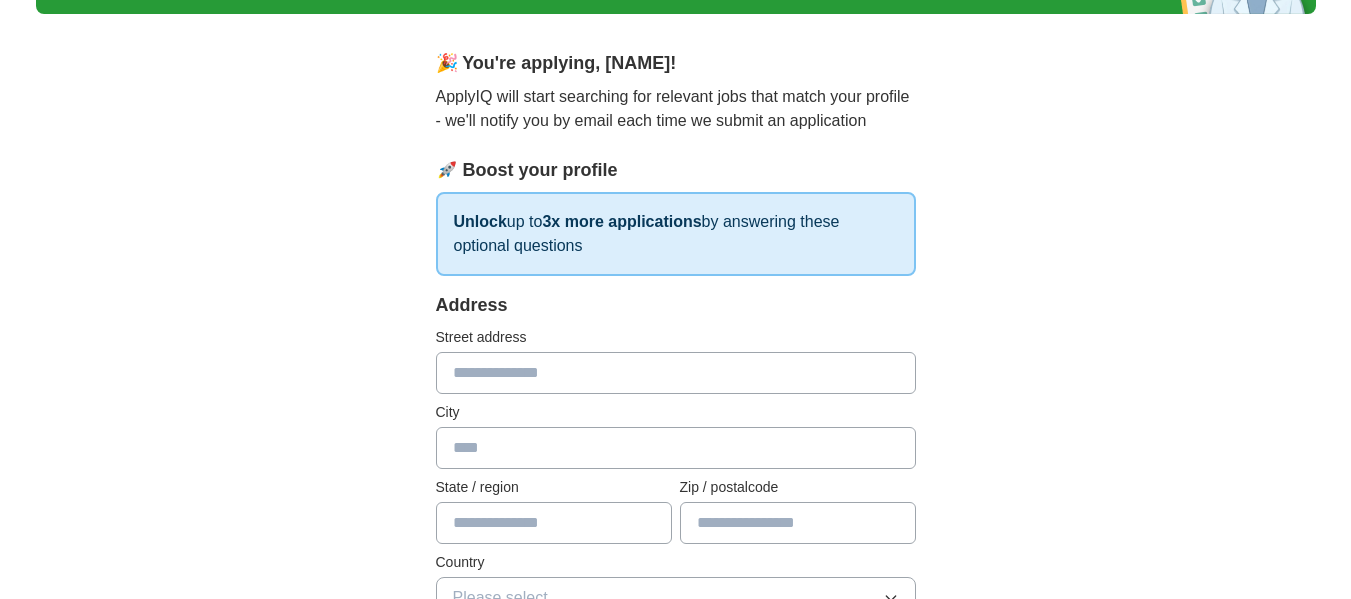 scroll, scrollTop: 0, scrollLeft: 0, axis: both 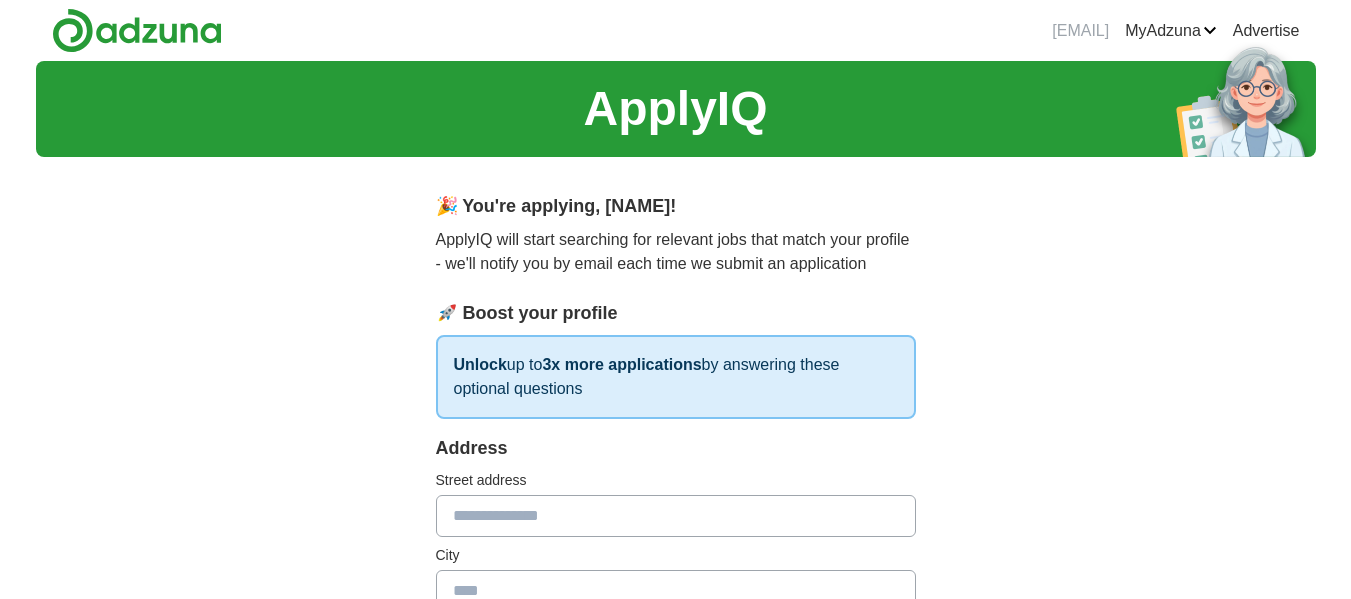 click at bounding box center (676, 516) 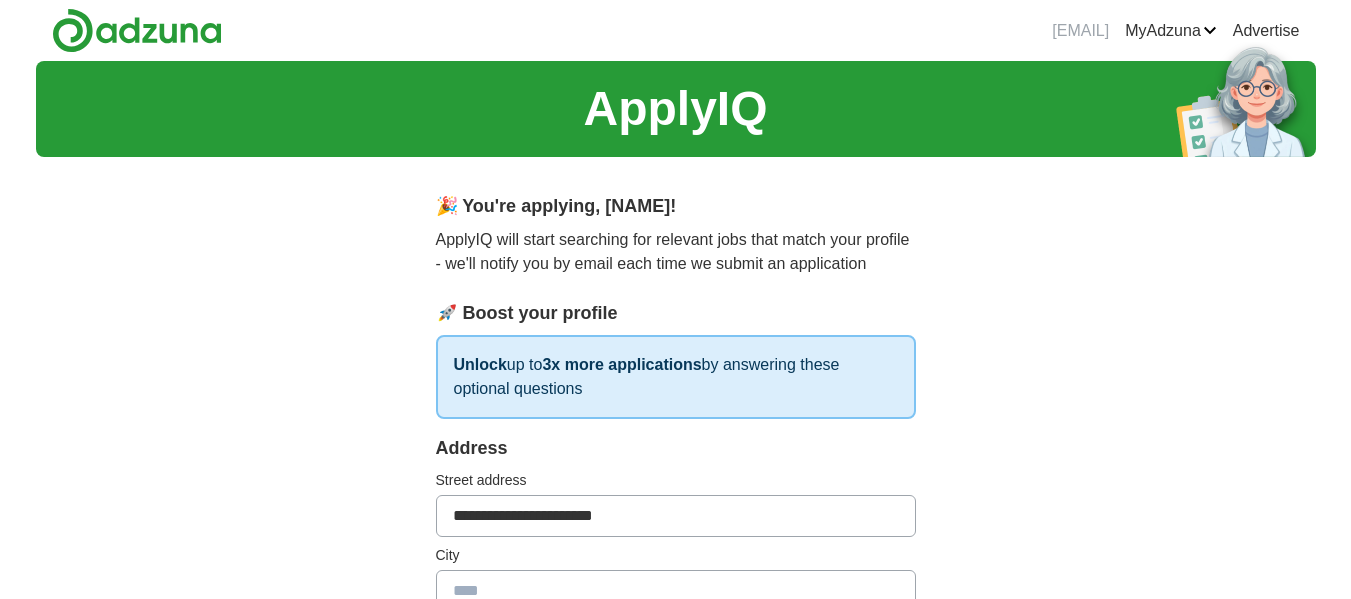 type on "*****" 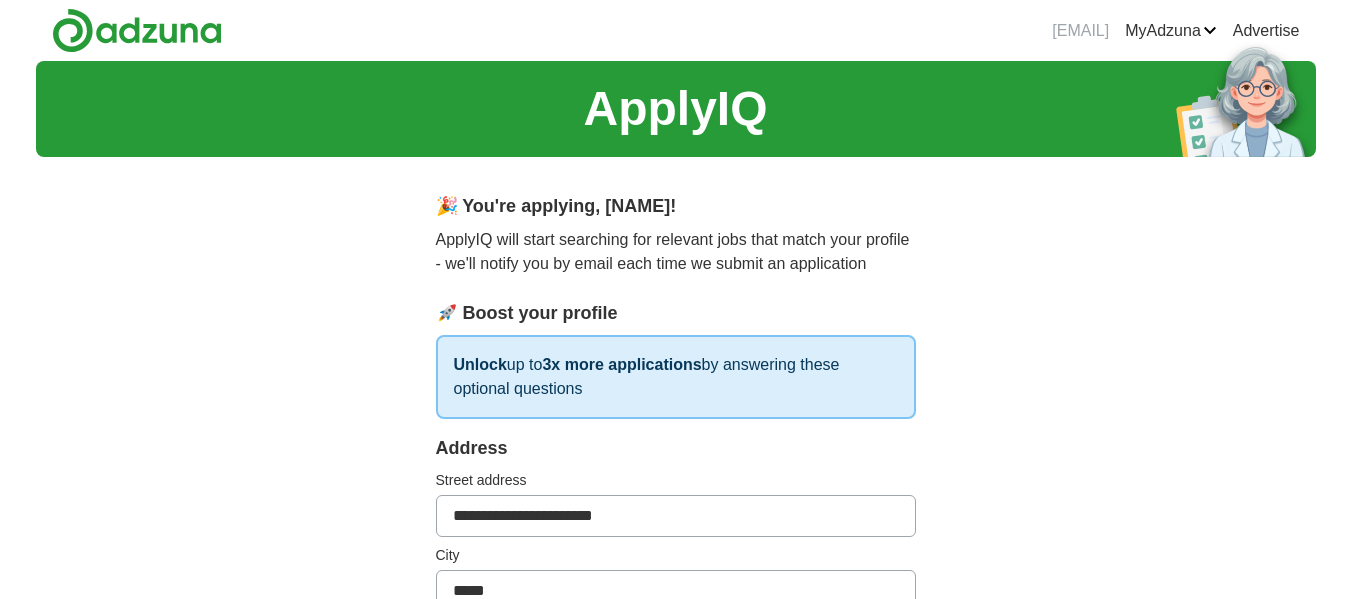 type on "**" 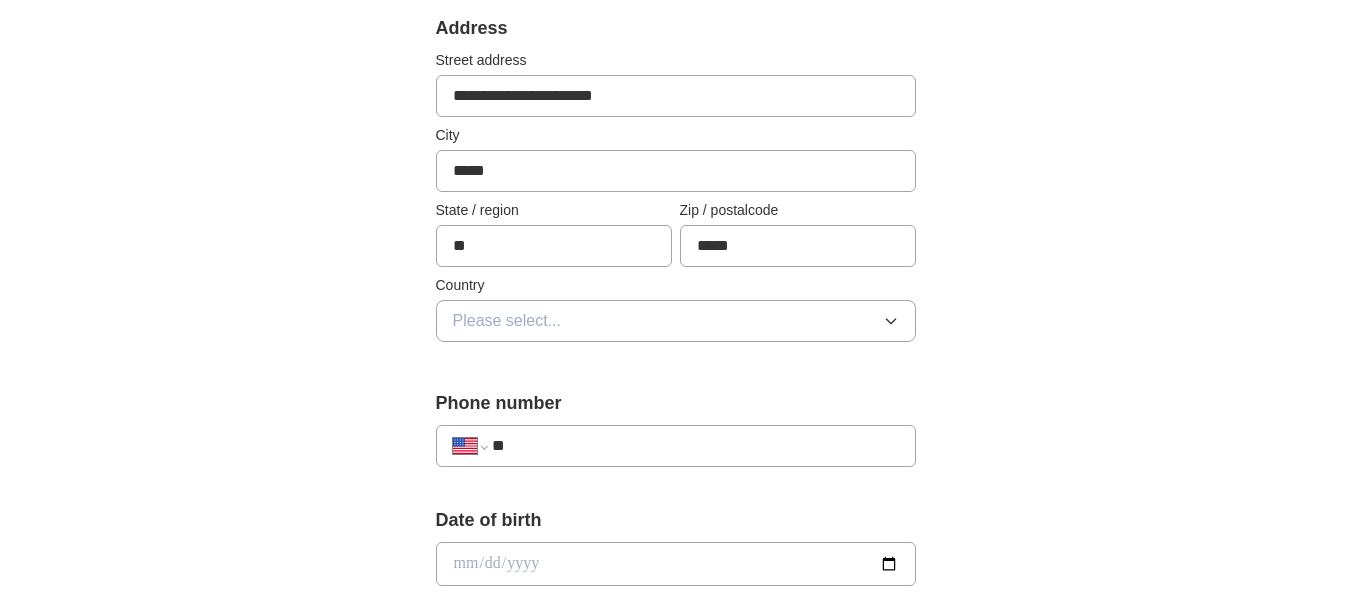 scroll, scrollTop: 431, scrollLeft: 0, axis: vertical 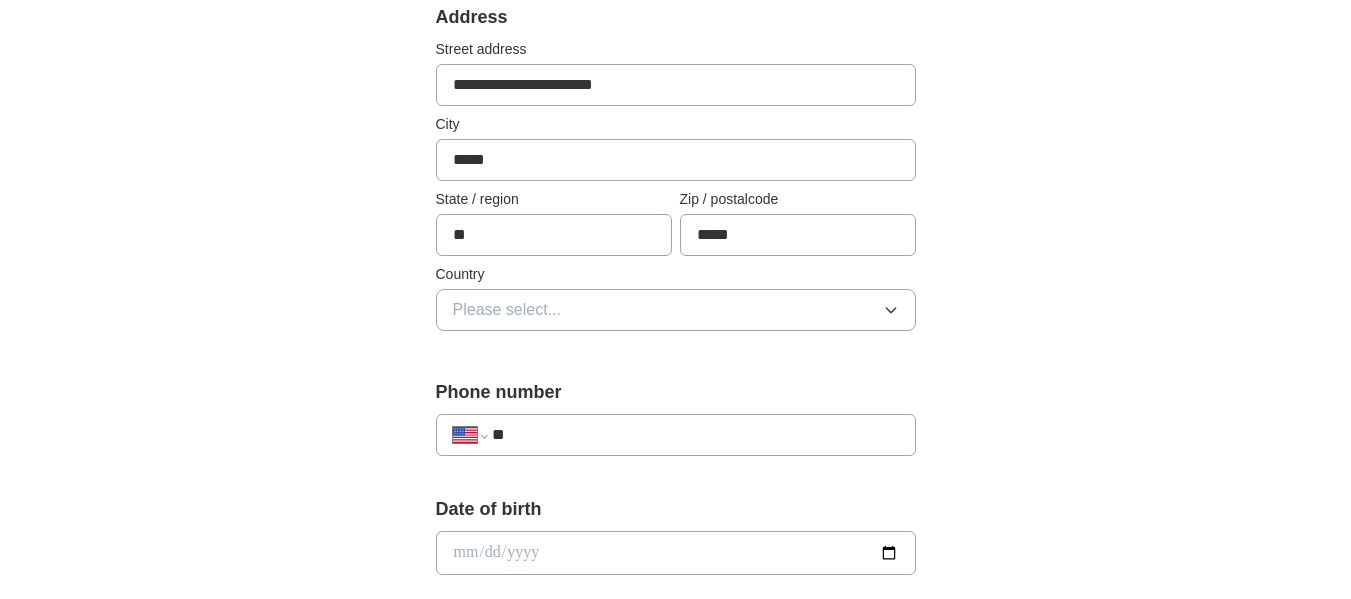 click on "Please select..." at bounding box center (676, 310) 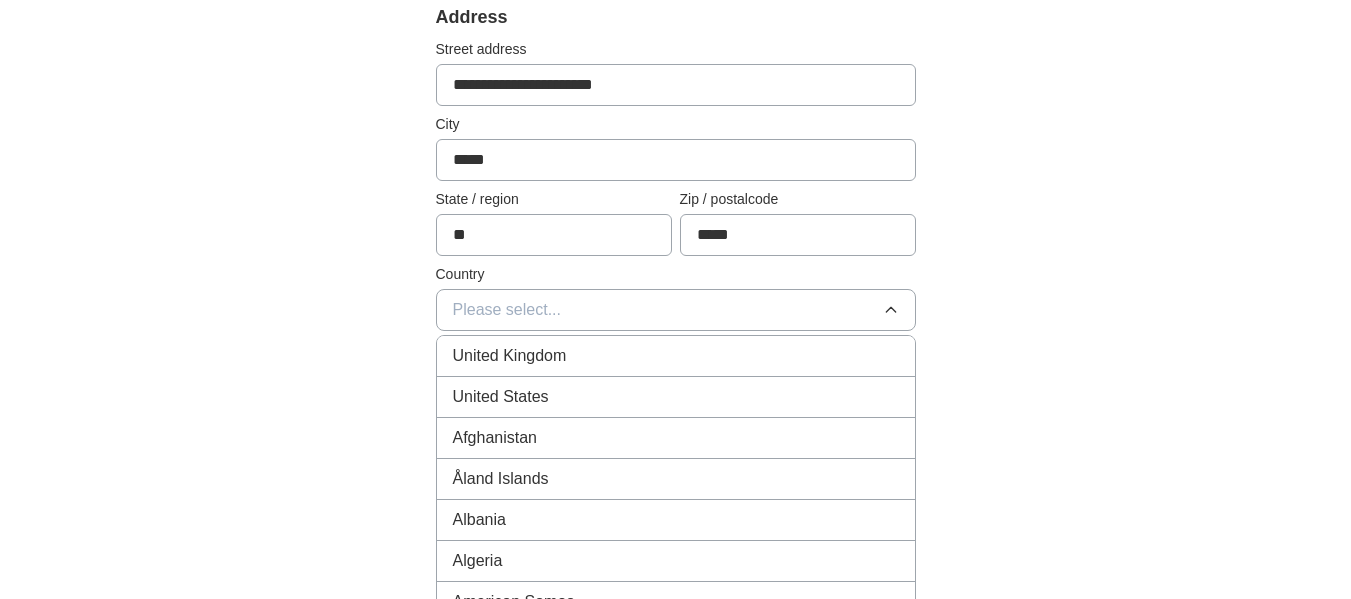click on "United States" at bounding box center (501, 397) 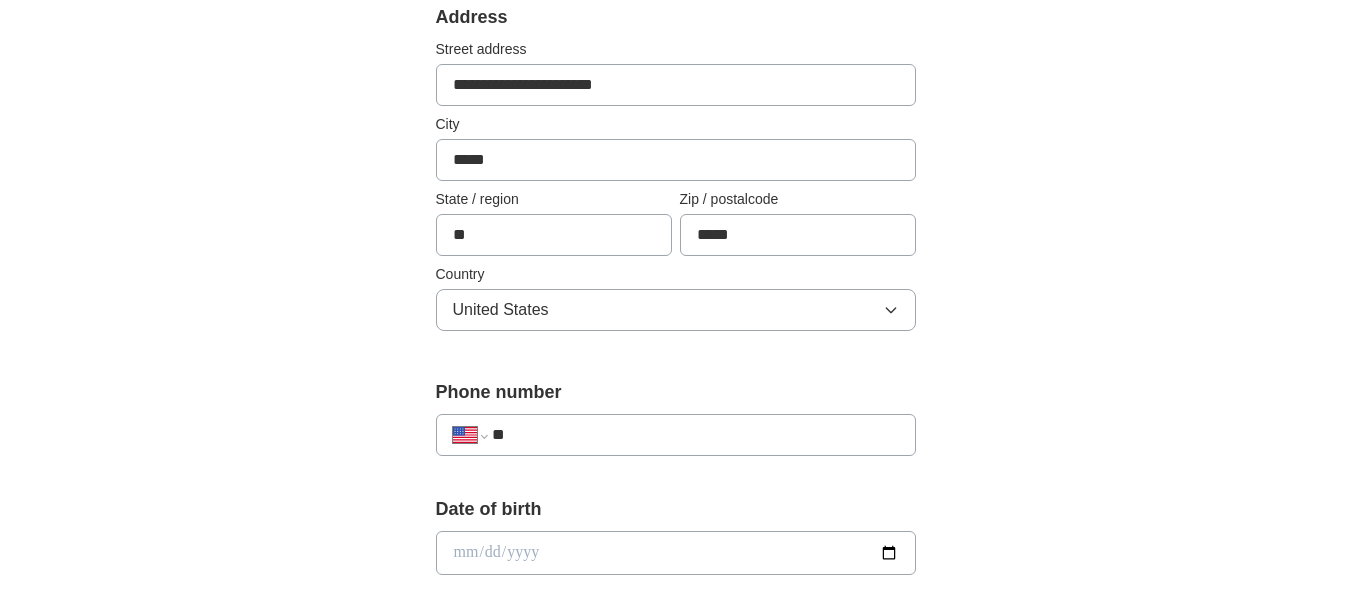 click on "**" at bounding box center [695, 435] 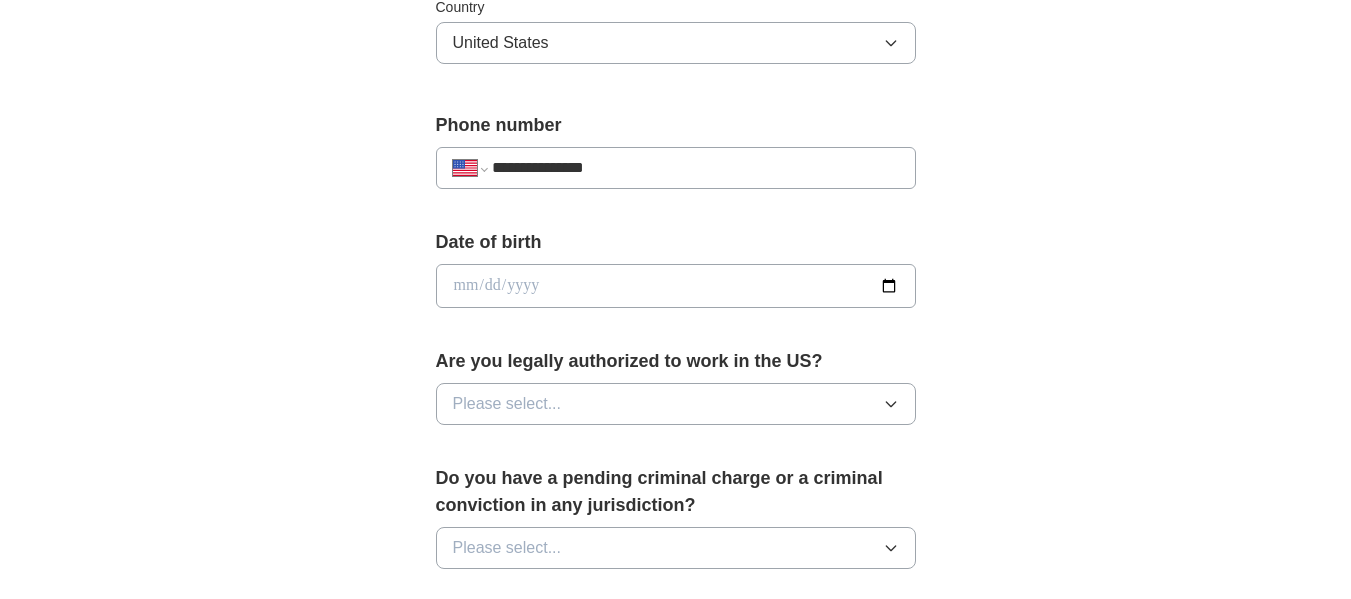scroll, scrollTop: 734, scrollLeft: 0, axis: vertical 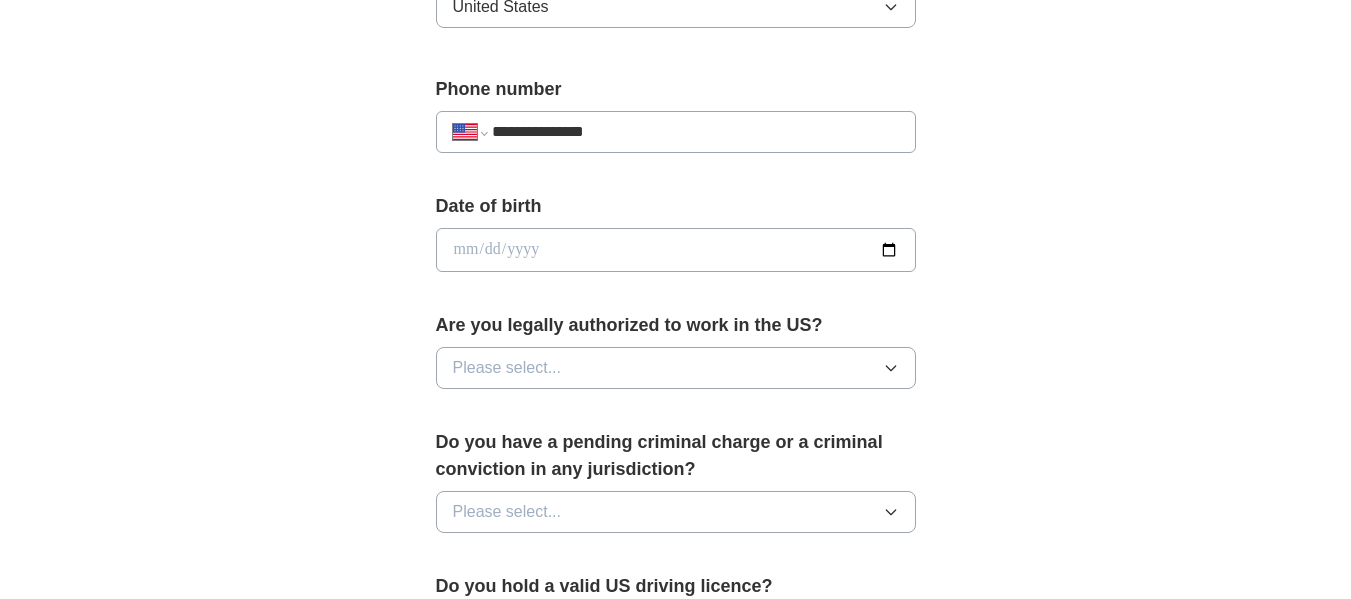 type on "**********" 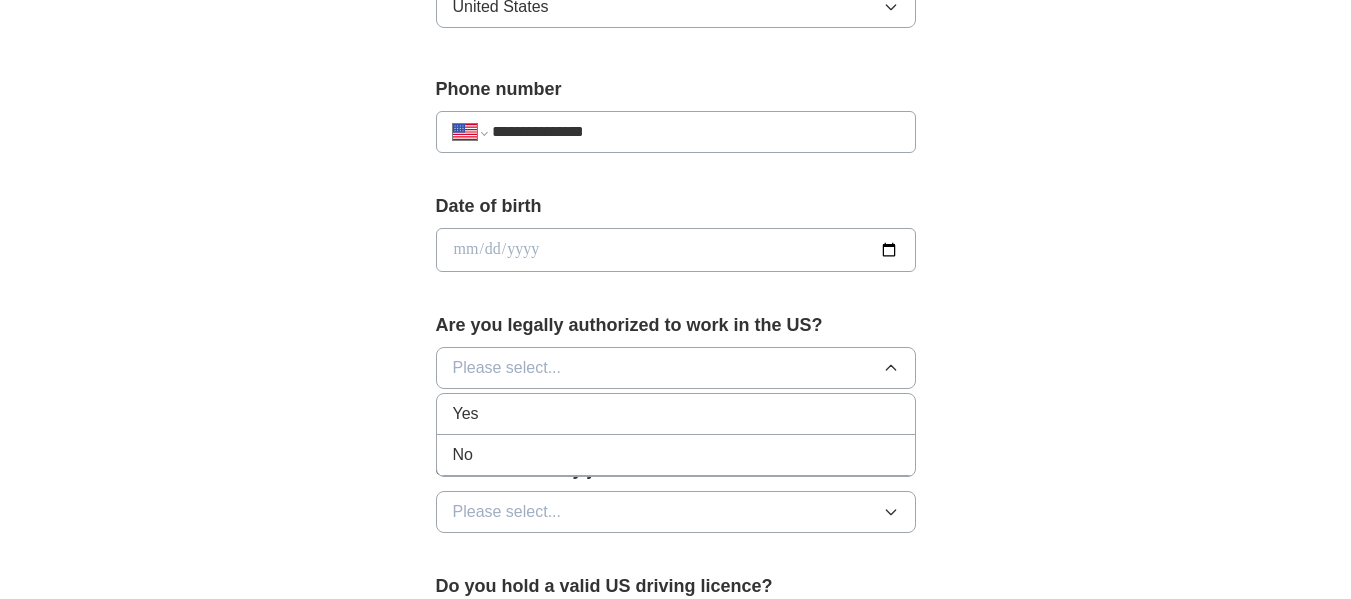 click on "Yes" at bounding box center [676, 414] 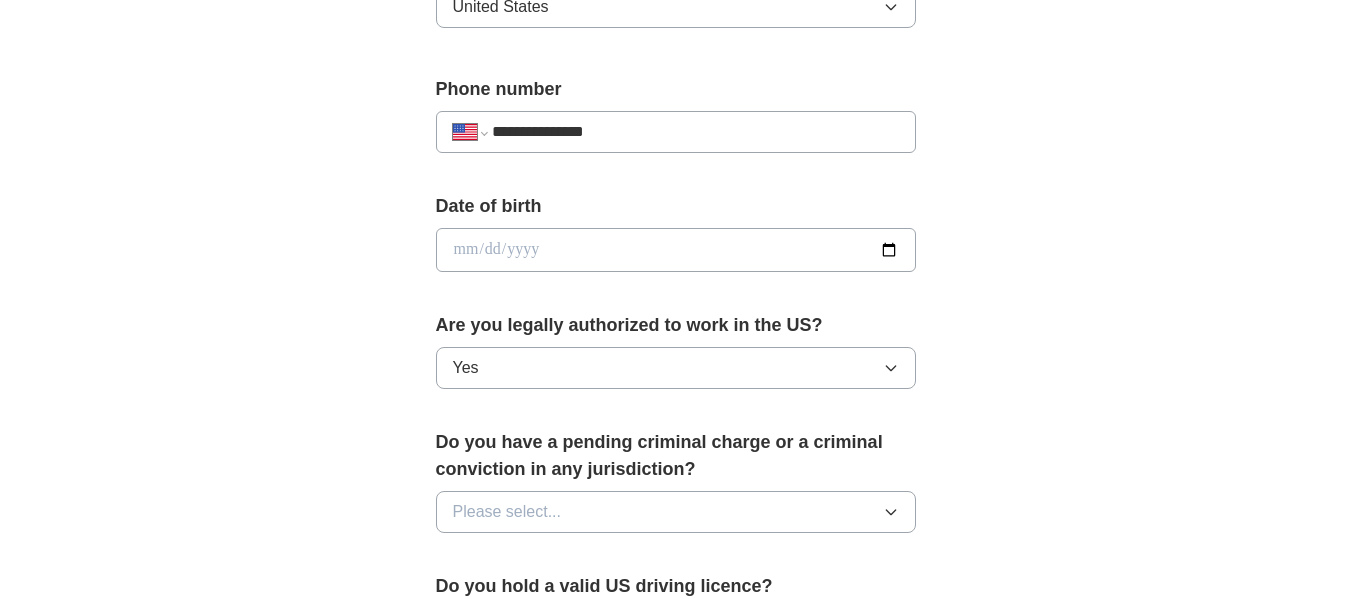 click 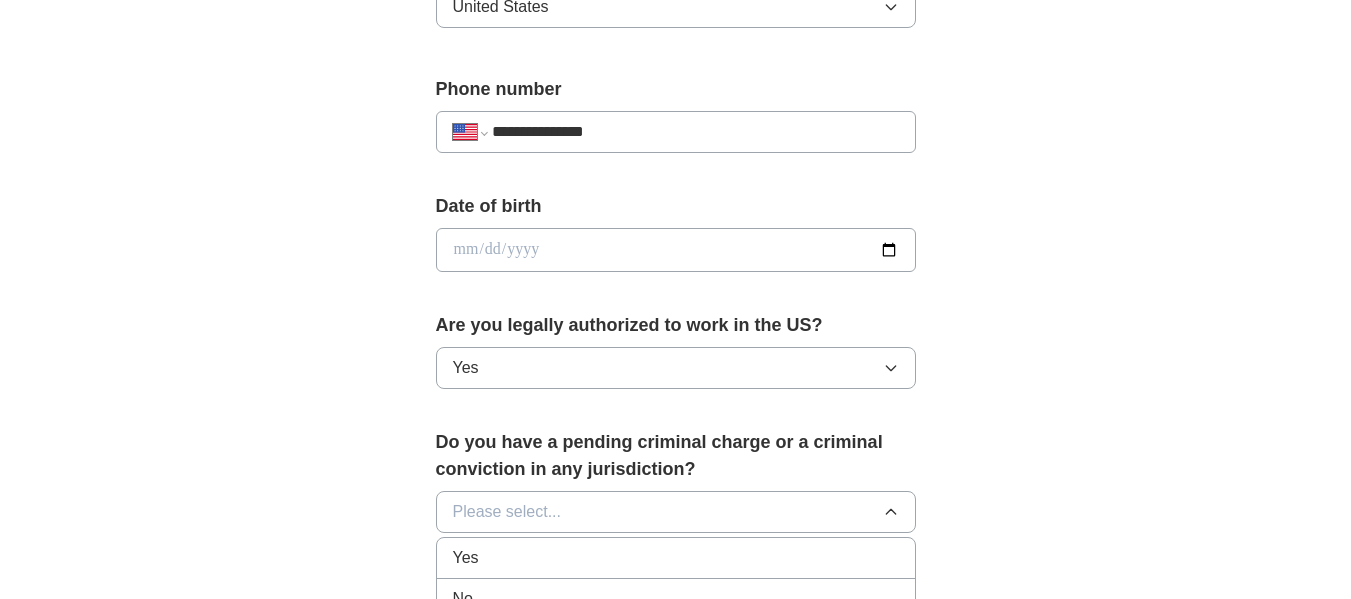 click on "No" at bounding box center [676, 599] 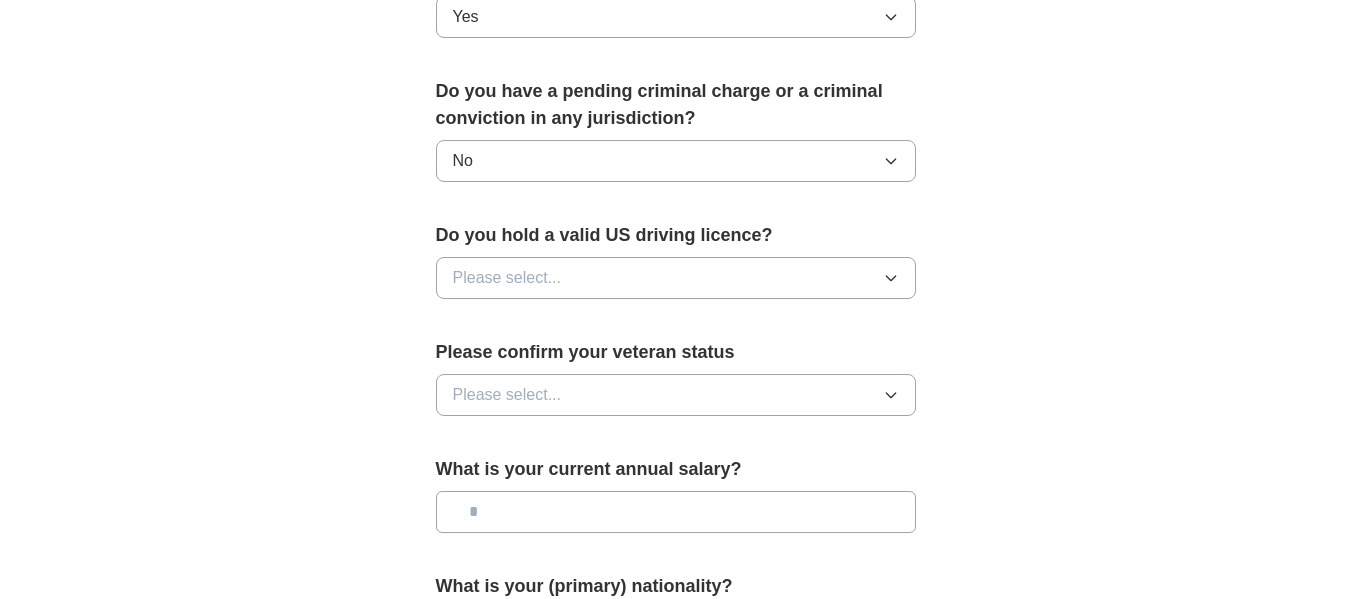 scroll, scrollTop: 1093, scrollLeft: 0, axis: vertical 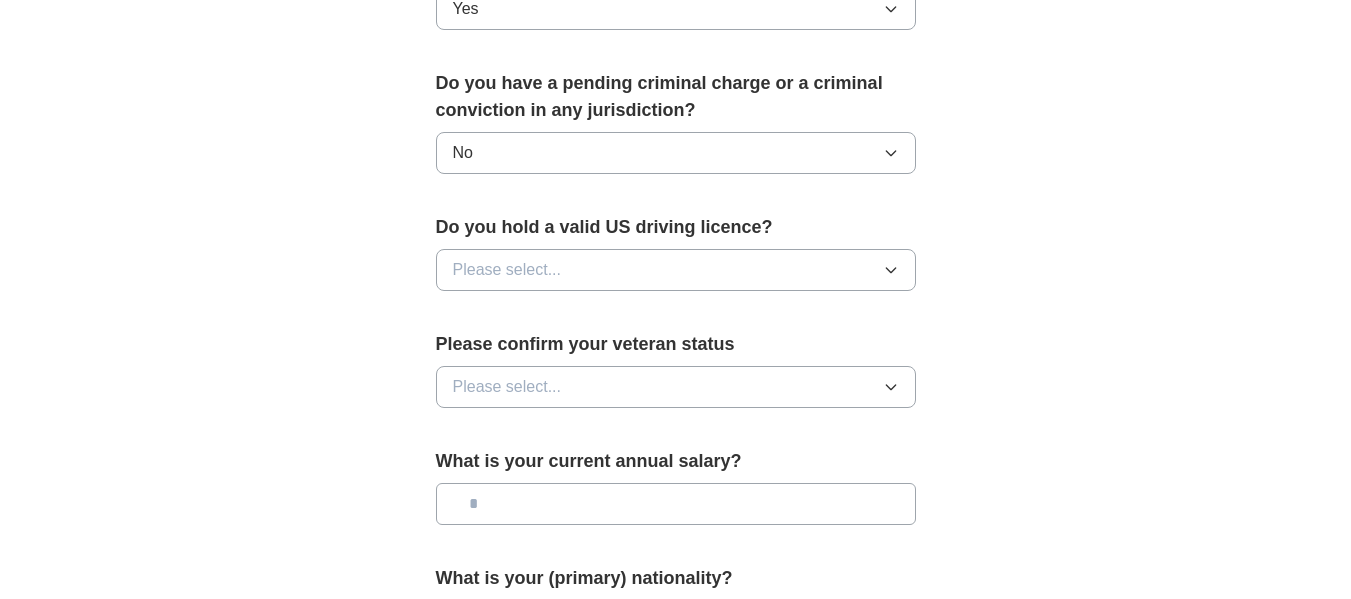 click on "Please select..." at bounding box center [676, 270] 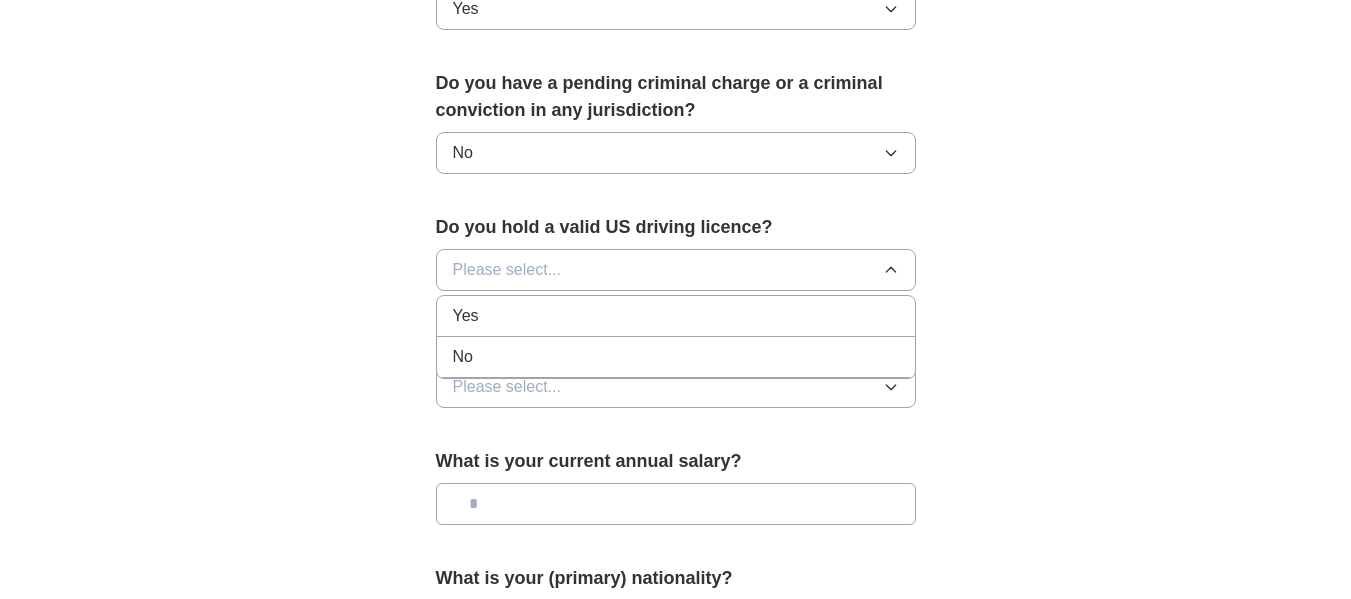 click on "Yes" at bounding box center [676, 316] 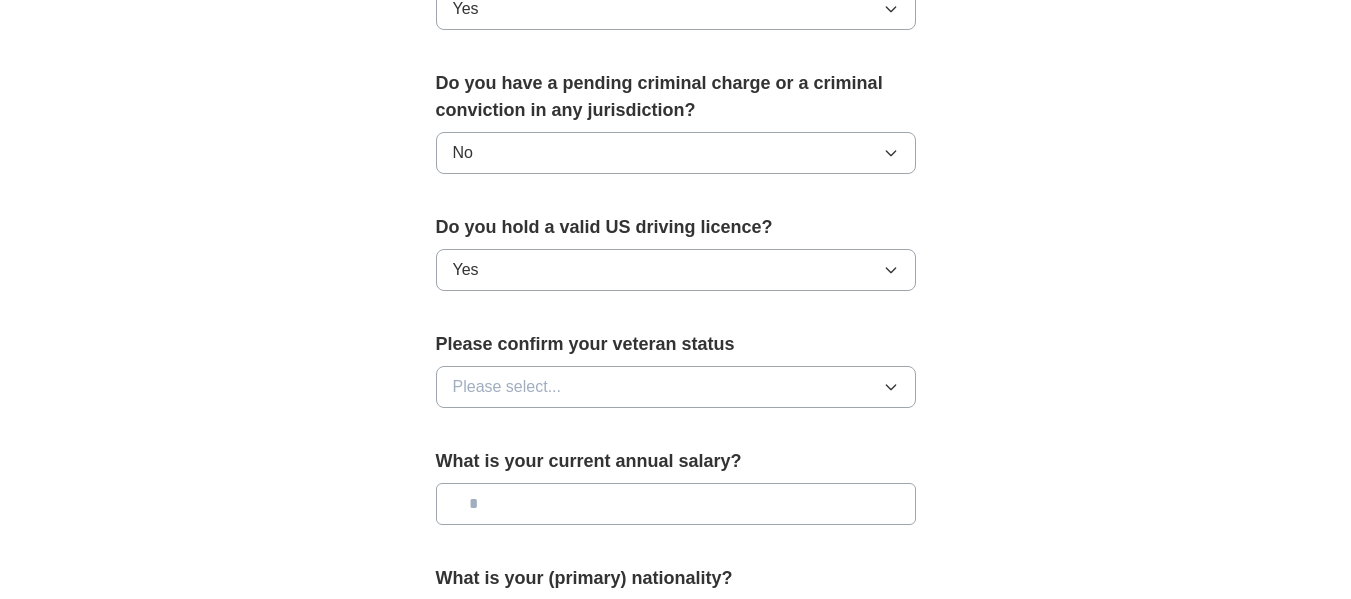 click 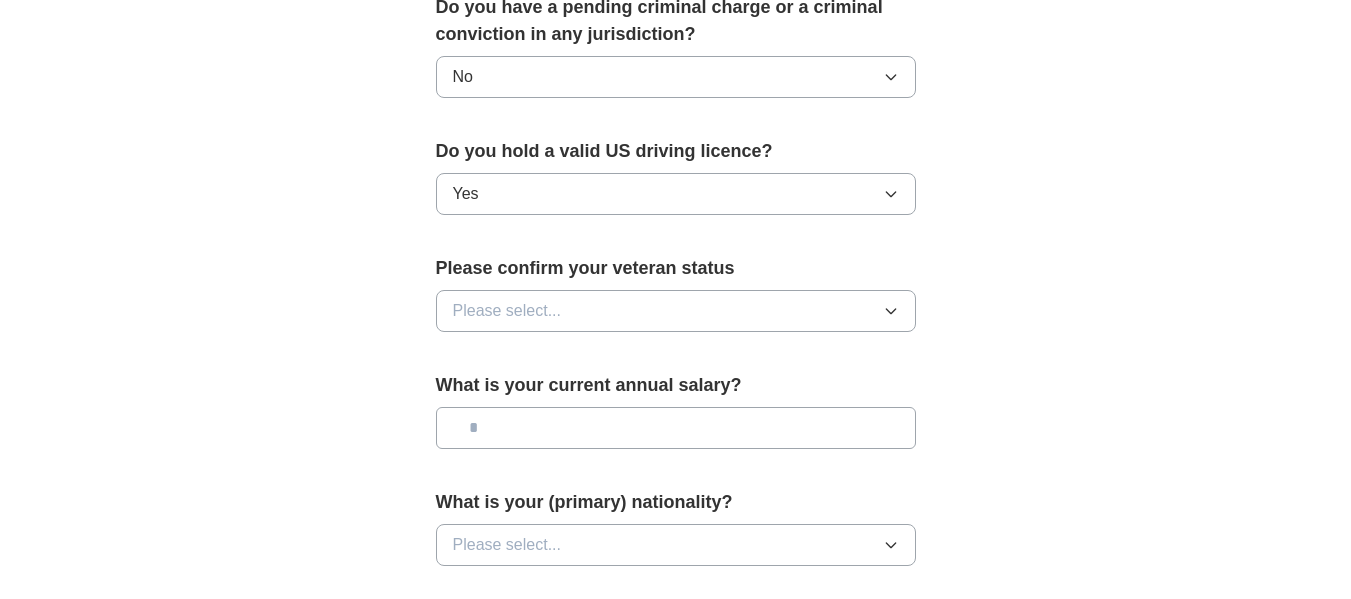 scroll, scrollTop: 1239, scrollLeft: 0, axis: vertical 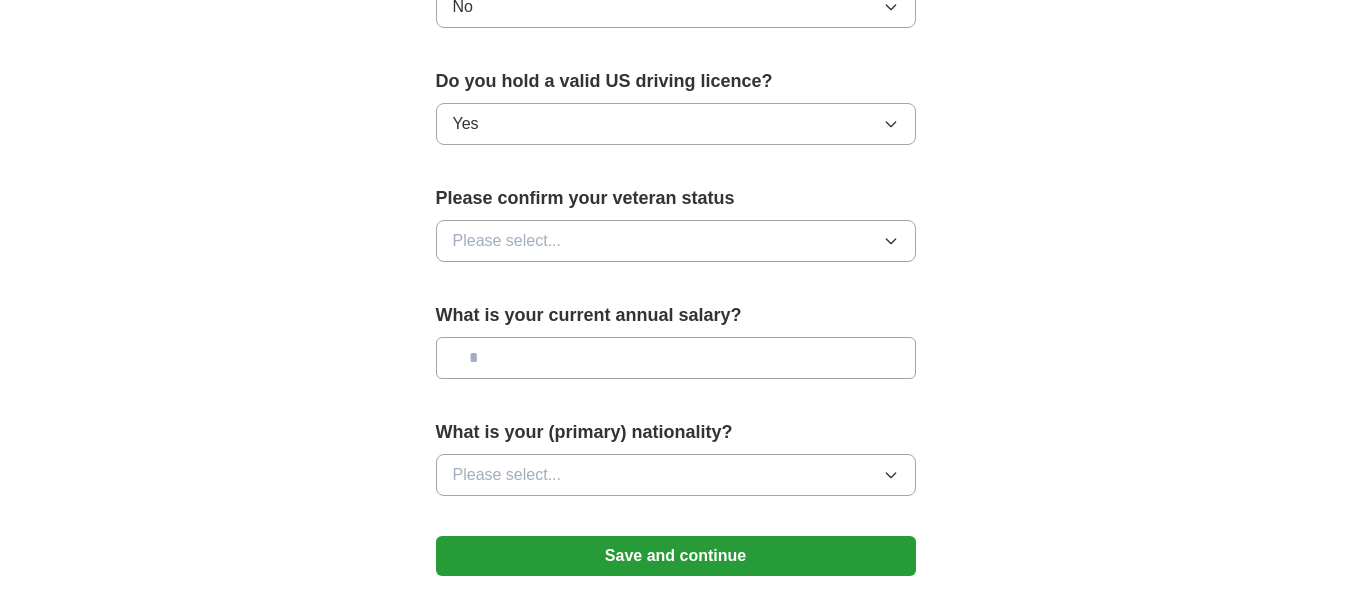 click on "Please select..." at bounding box center (676, 241) 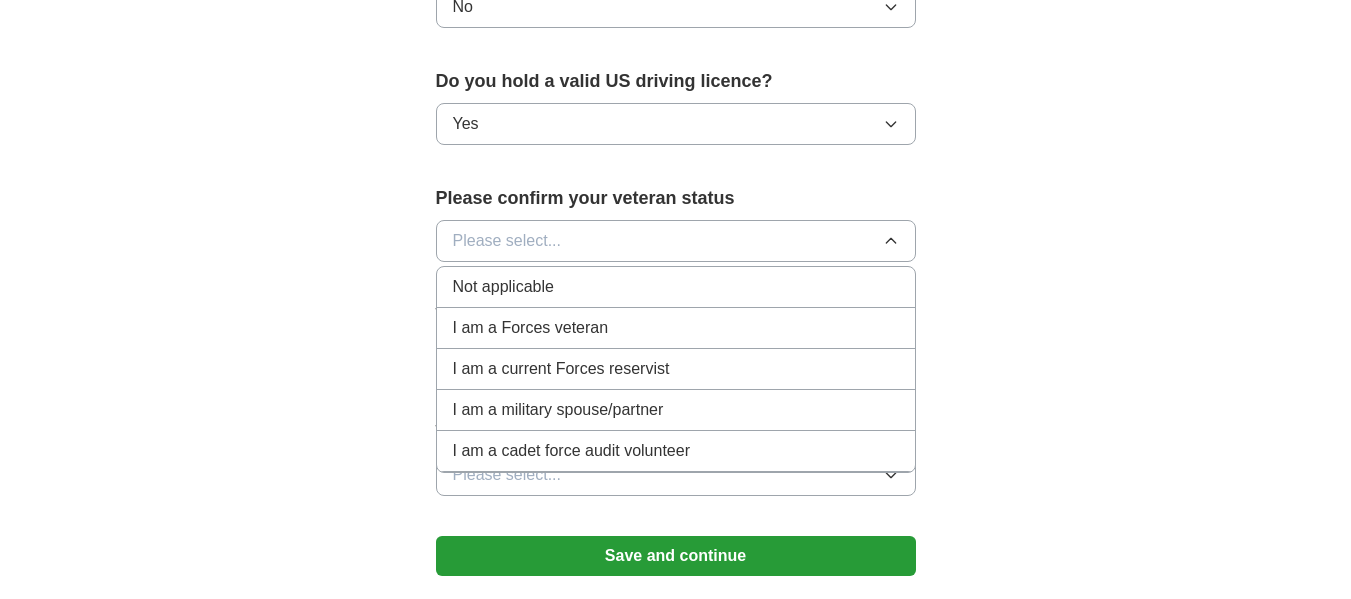 click on "Not applicable" at bounding box center (676, 287) 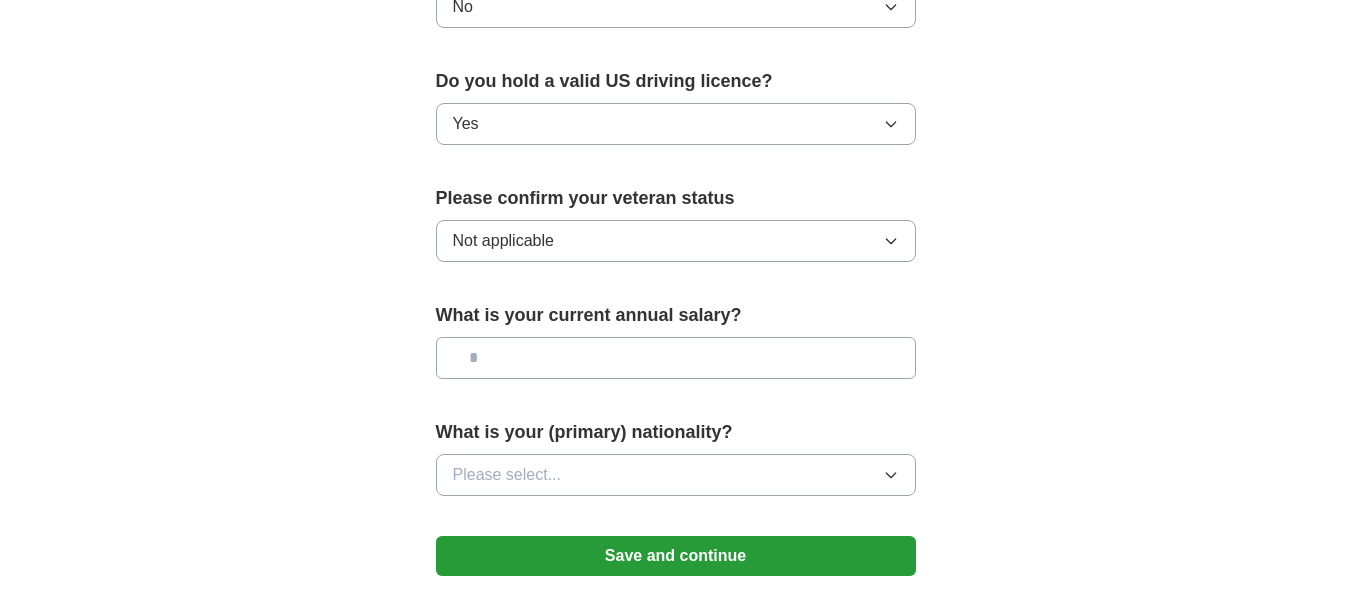 click at bounding box center (676, 358) 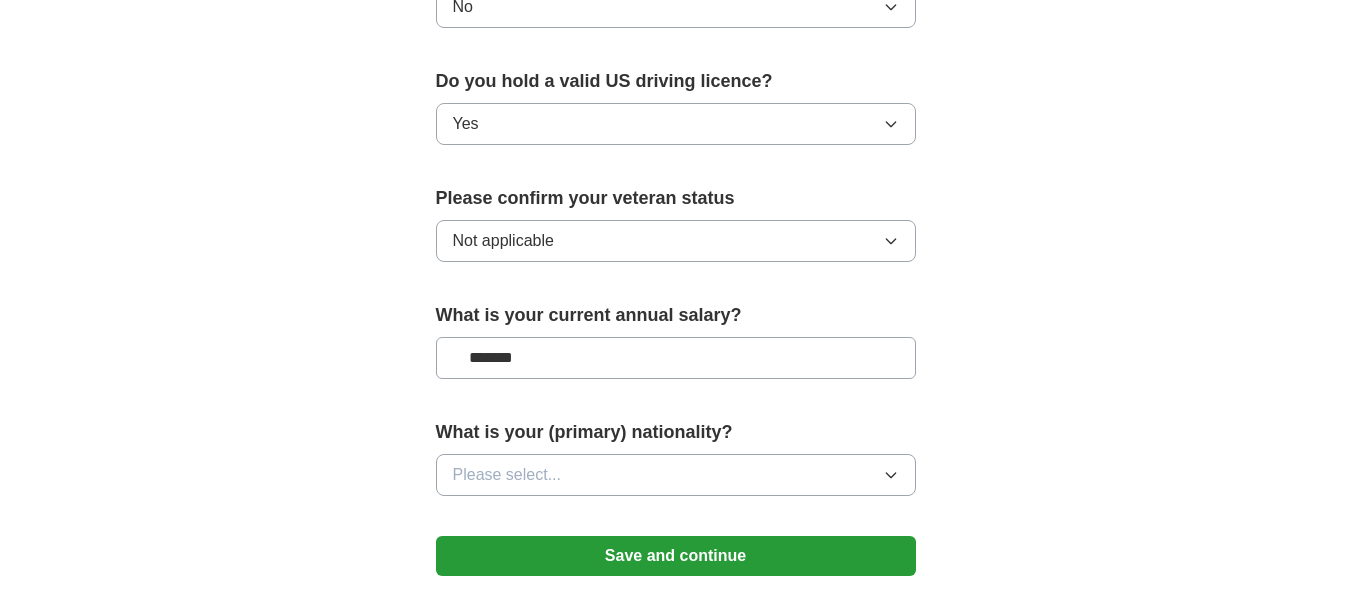 type on "*******" 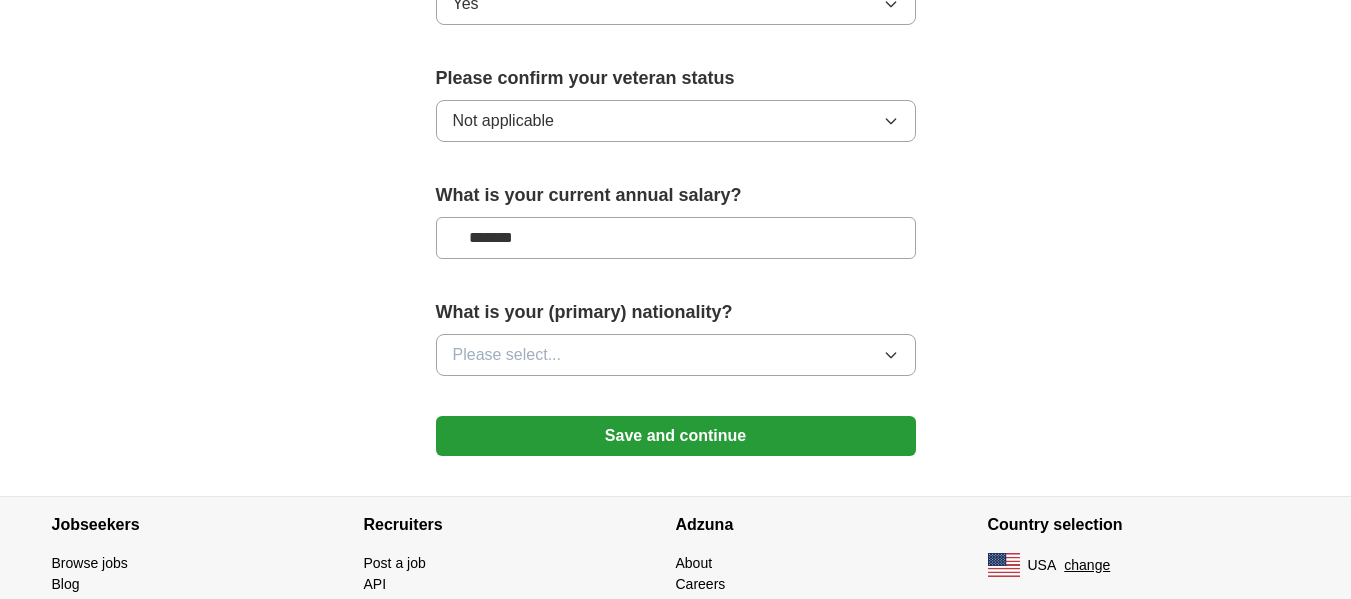 scroll, scrollTop: 1458, scrollLeft: 0, axis: vertical 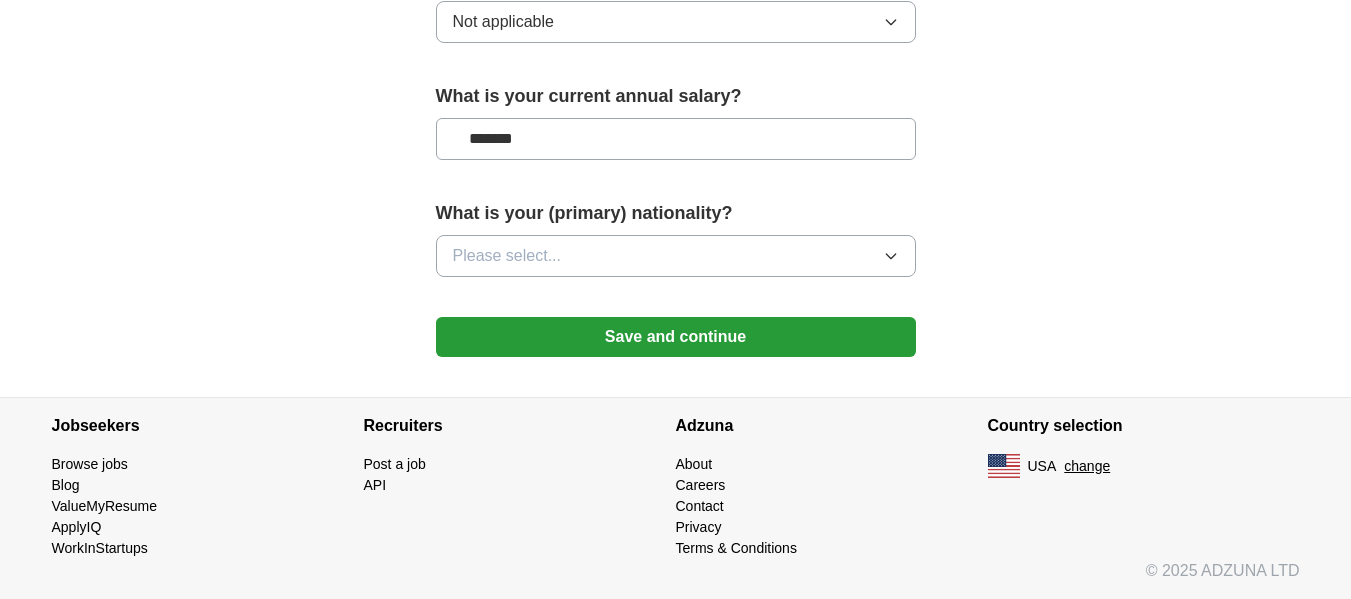 click on "Please select..." at bounding box center [676, 256] 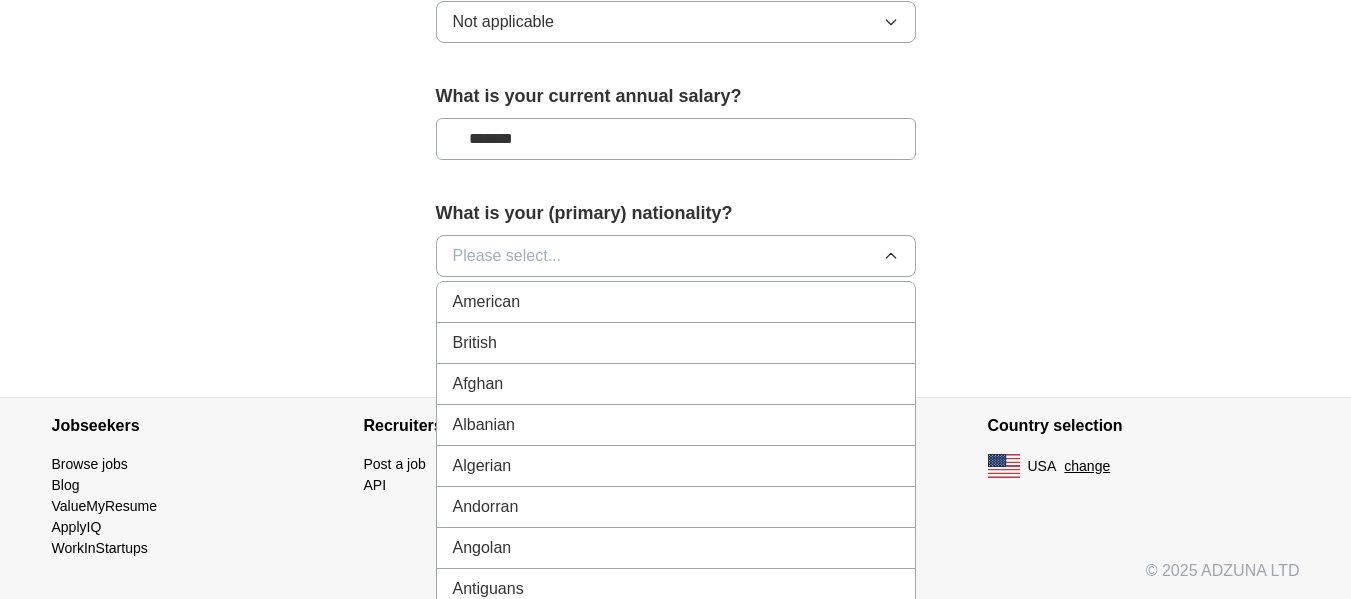 click on "American" at bounding box center (676, 302) 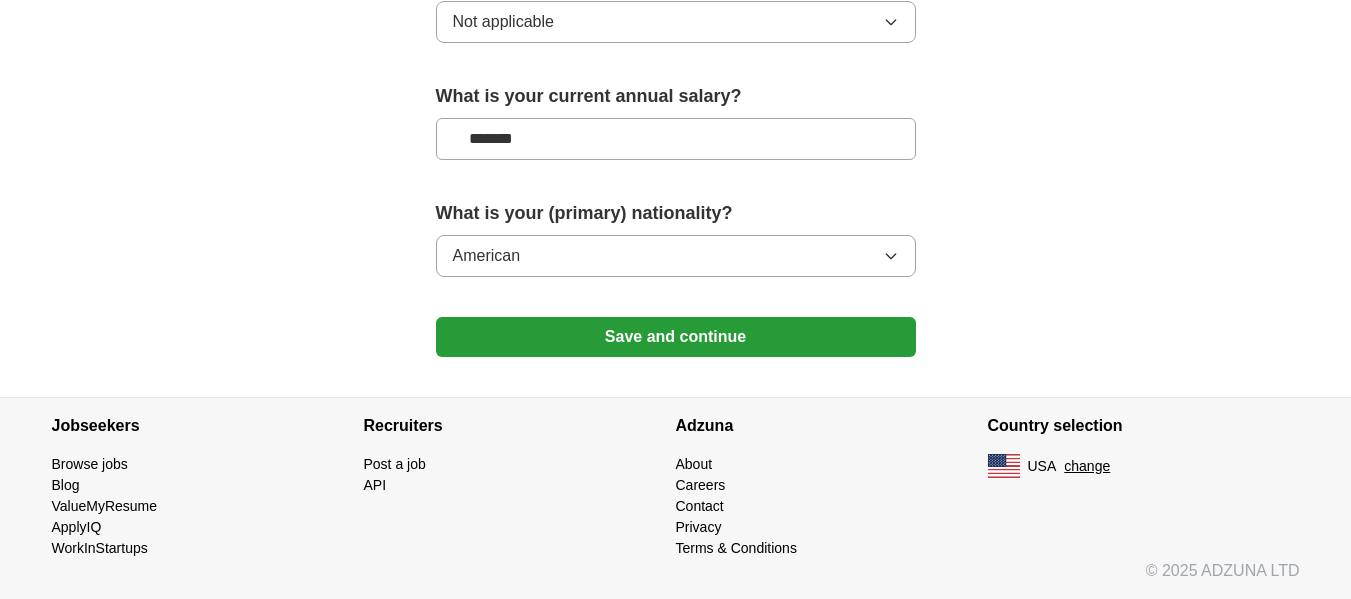 click on "Save and continue" at bounding box center (676, 337) 